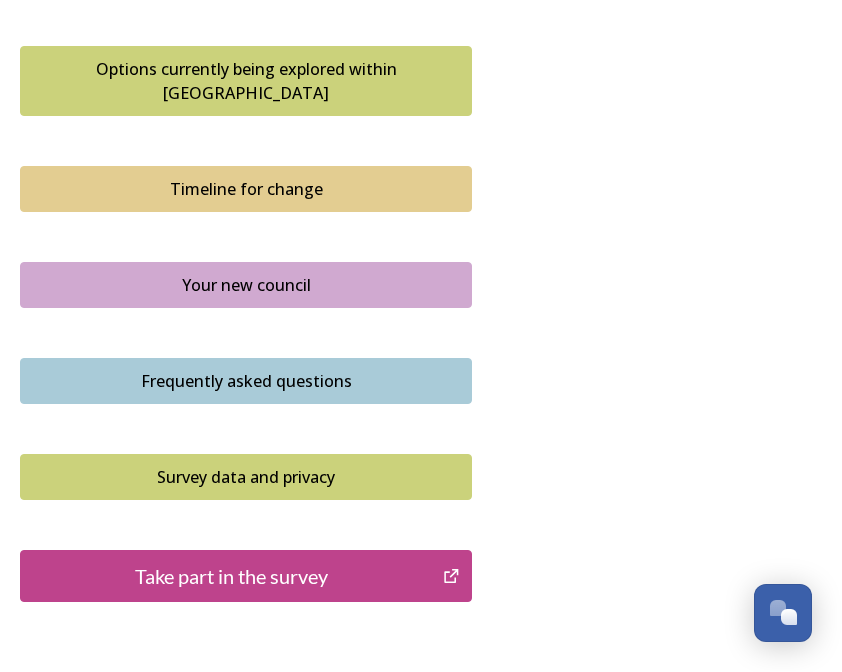 scroll, scrollTop: 1418, scrollLeft: 0, axis: vertical 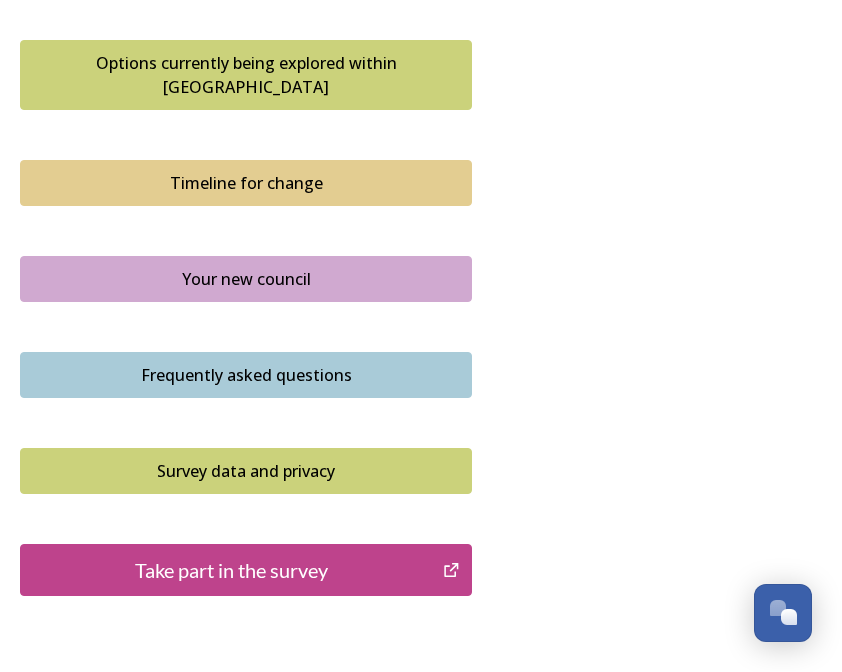 click on "Take part in the survey" at bounding box center (231, 570) 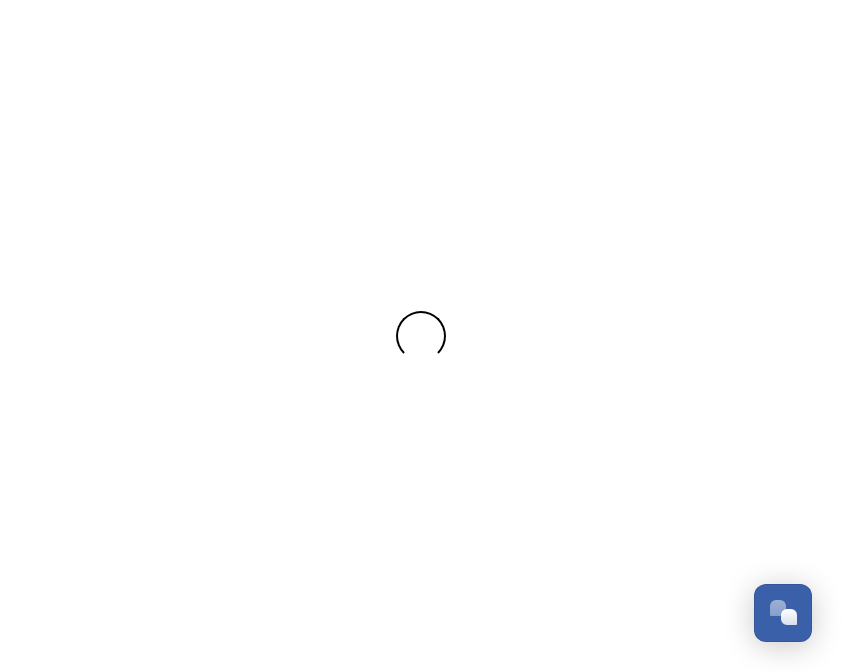 scroll, scrollTop: 0, scrollLeft: 0, axis: both 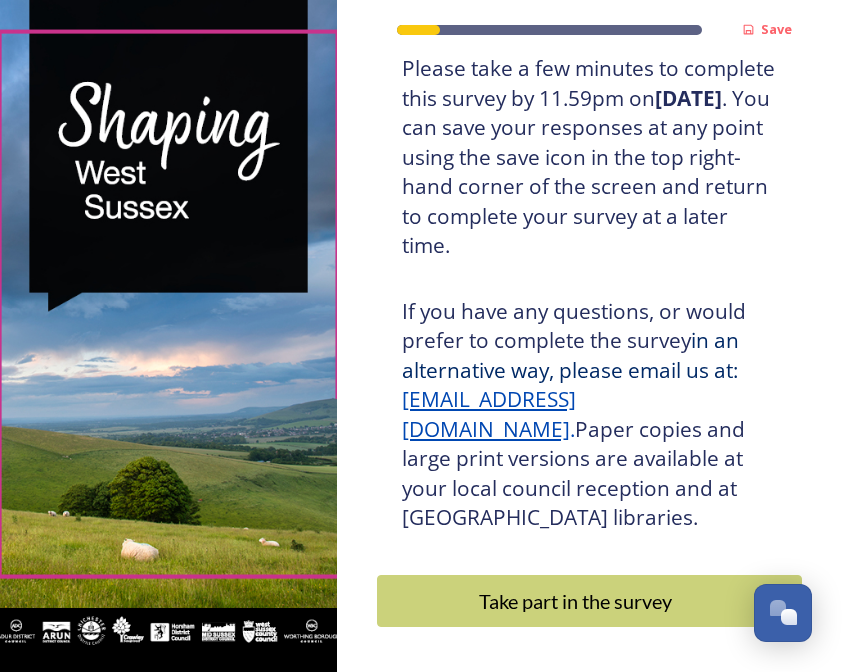 click on "If you have any questions, or would prefer to complete the survey  in an alternative way, please email us at:  [EMAIL_ADDRESS][DOMAIN_NAME] .  Paper copies and large print versions are available at your local council reception and at [GEOGRAPHIC_DATA]." at bounding box center (589, 415) 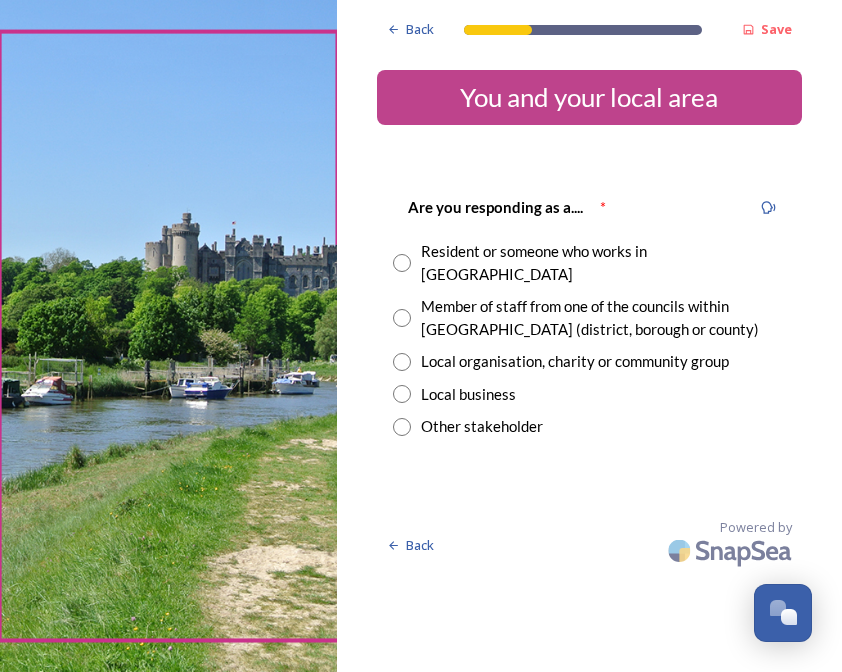 scroll, scrollTop: 0, scrollLeft: 0, axis: both 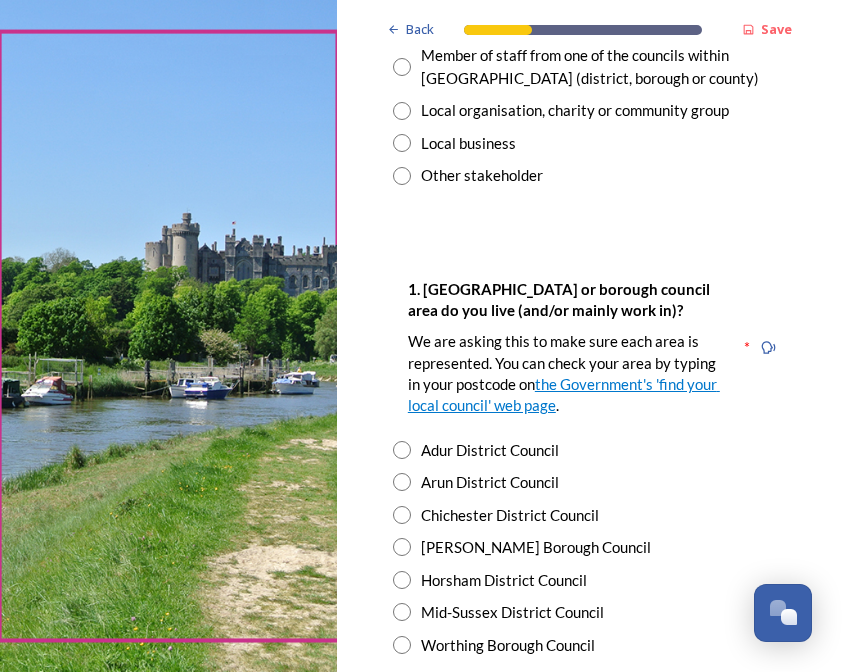 click at bounding box center [402, 515] 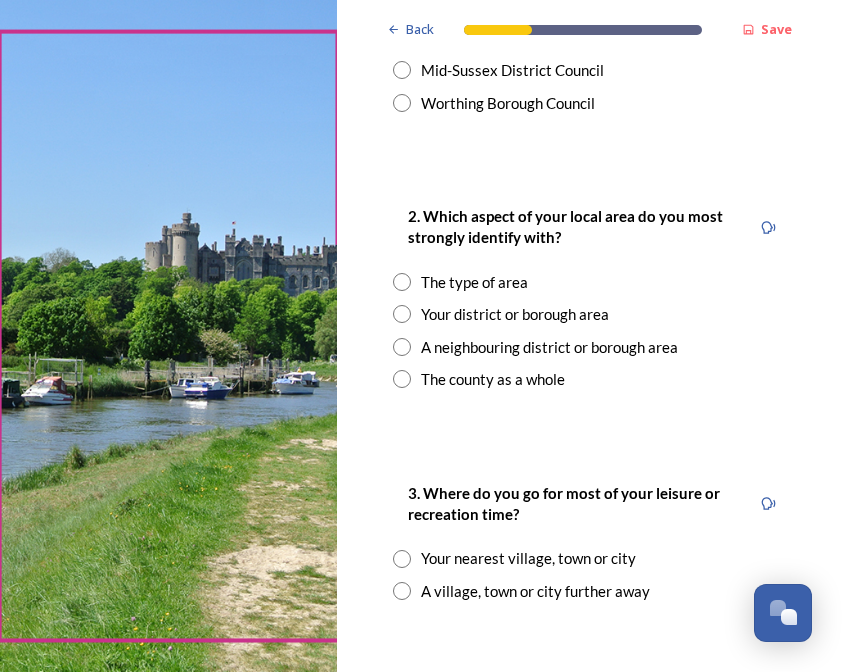 scroll, scrollTop: 795, scrollLeft: 0, axis: vertical 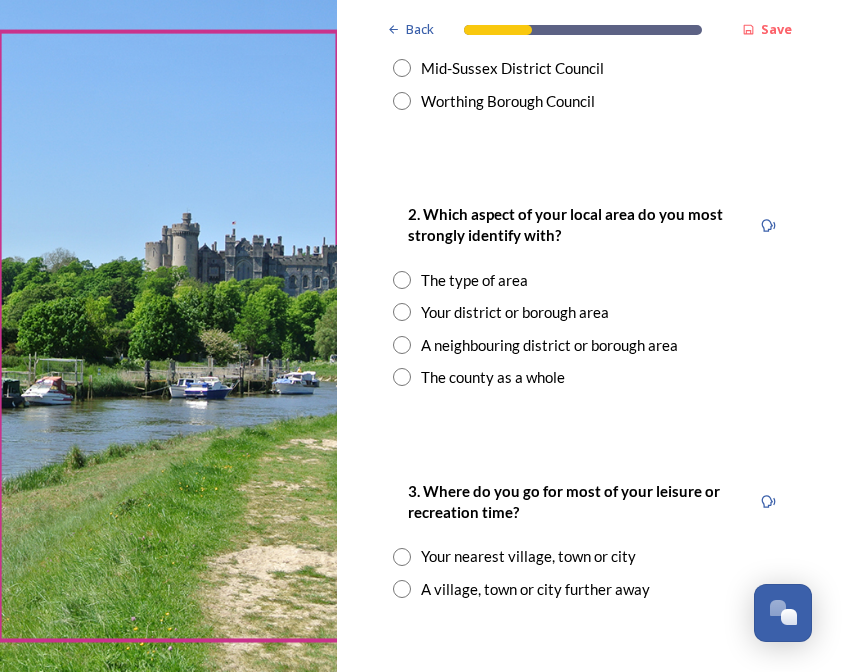 click on "The type of area" at bounding box center [589, 280] 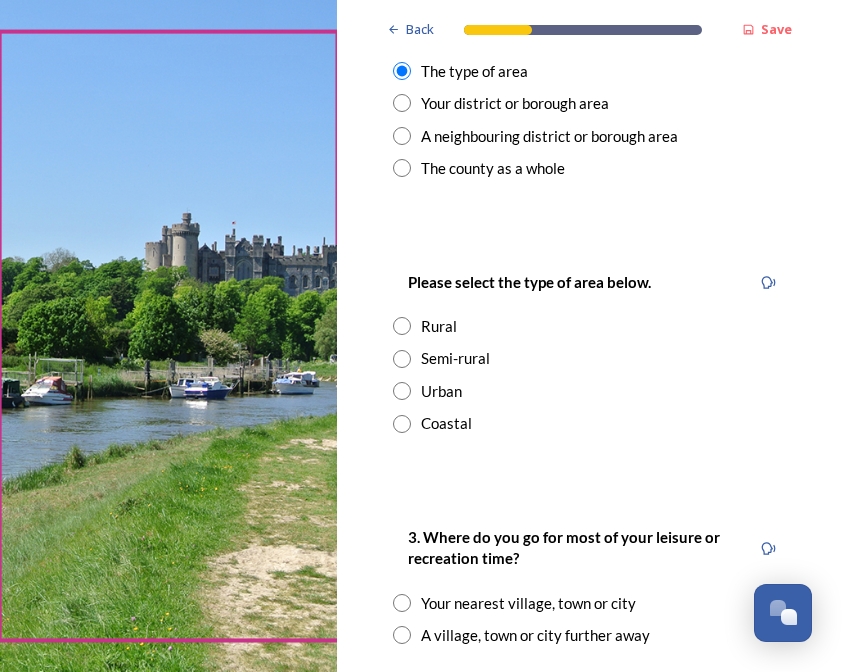 scroll, scrollTop: 1005, scrollLeft: 0, axis: vertical 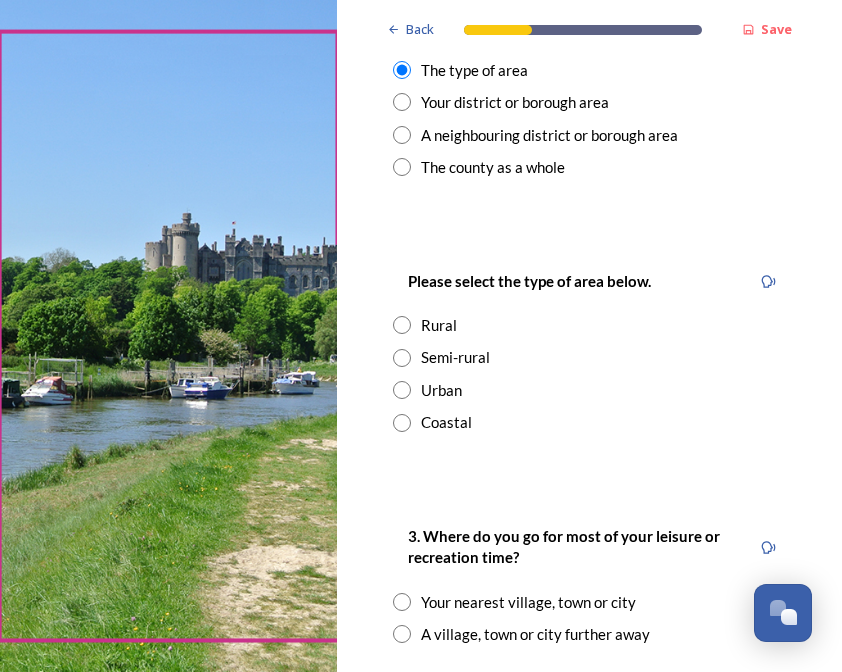 click at bounding box center (402, 325) 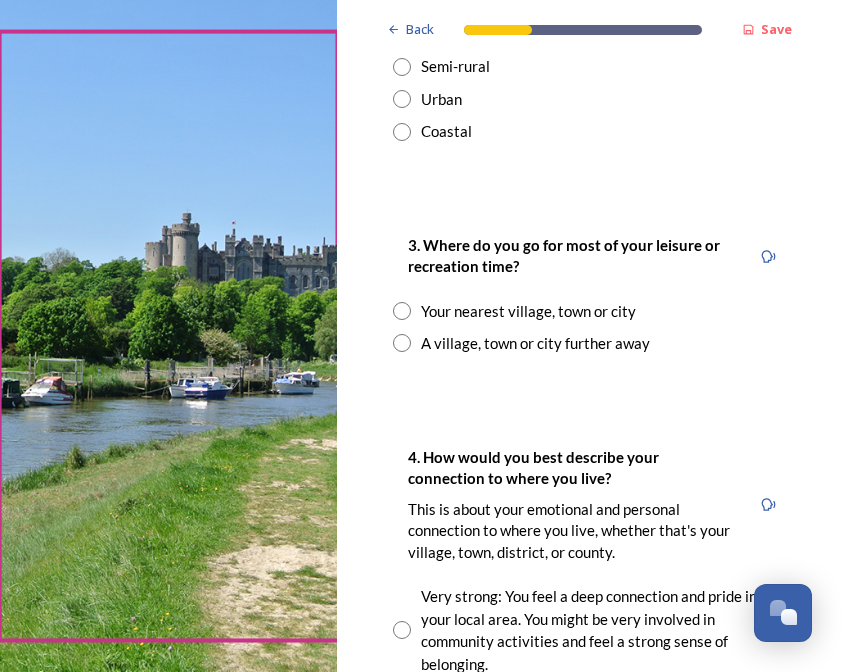 scroll, scrollTop: 1297, scrollLeft: 0, axis: vertical 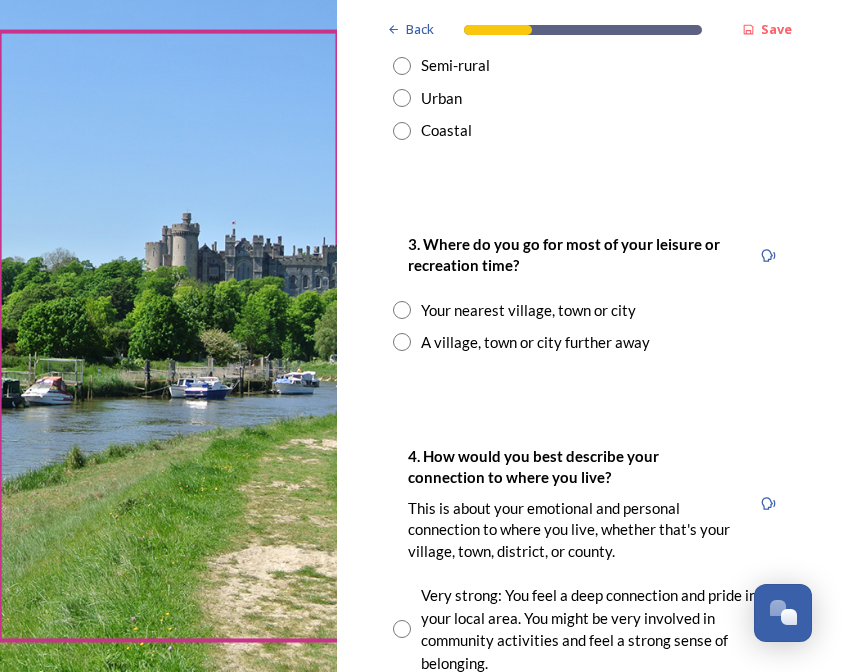 click at bounding box center (402, 342) 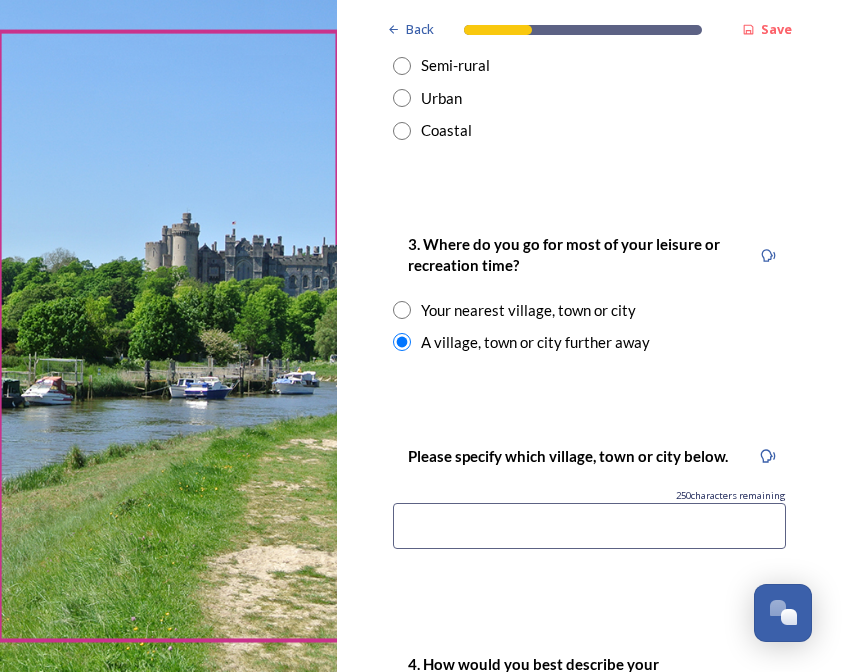 click at bounding box center (589, 526) 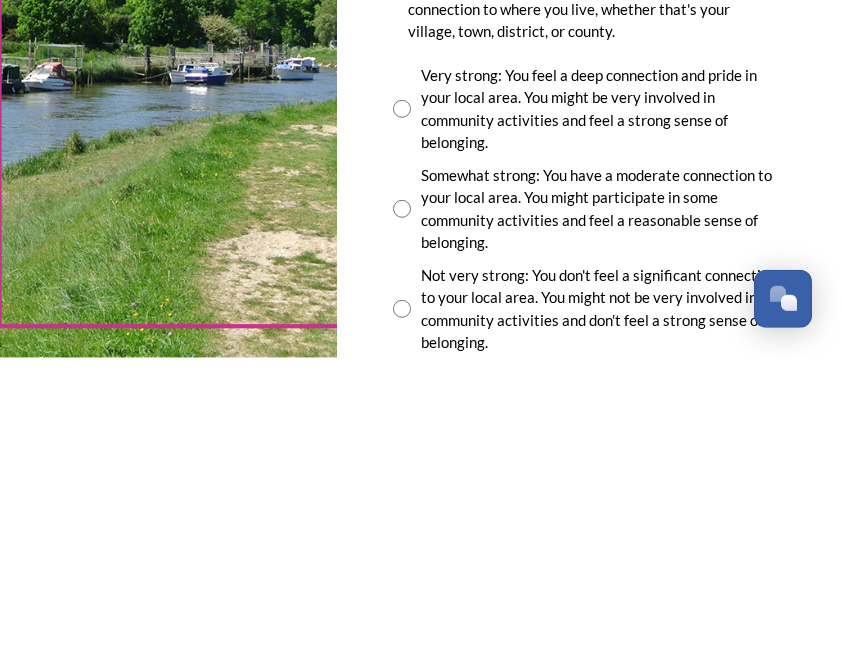 scroll, scrollTop: 1714, scrollLeft: 0, axis: vertical 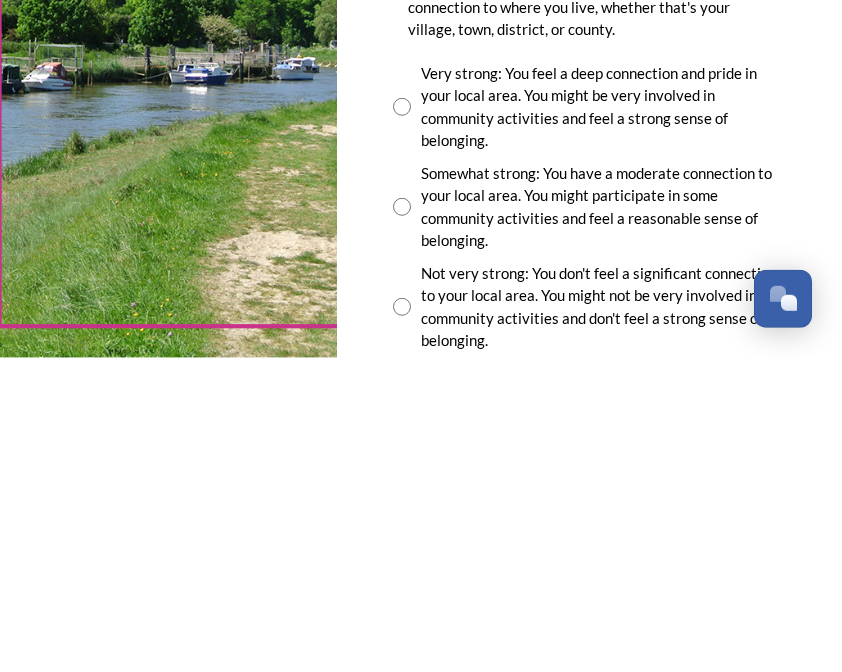 type on "Midhurst/[GEOGRAPHIC_DATA]" 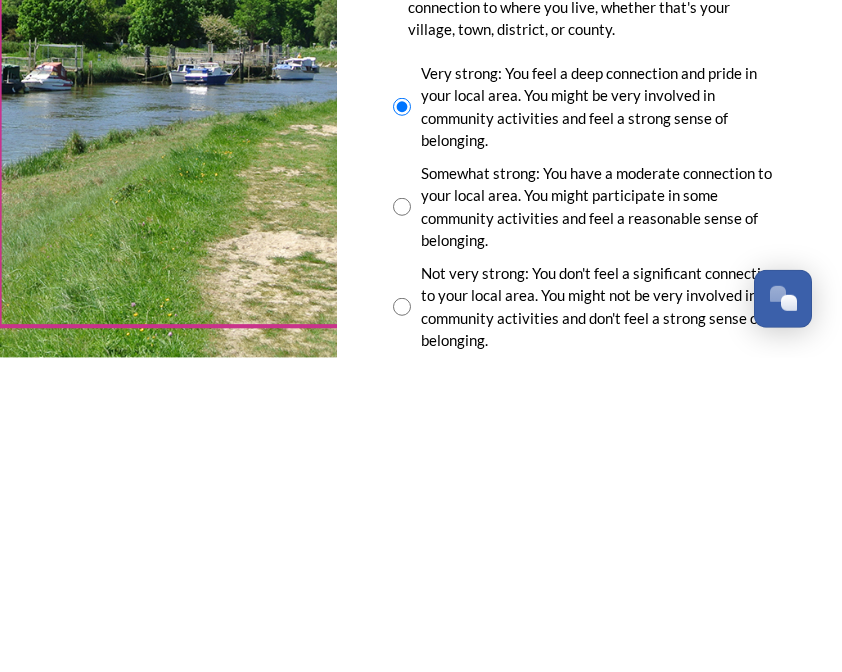 scroll, scrollTop: 53, scrollLeft: 0, axis: vertical 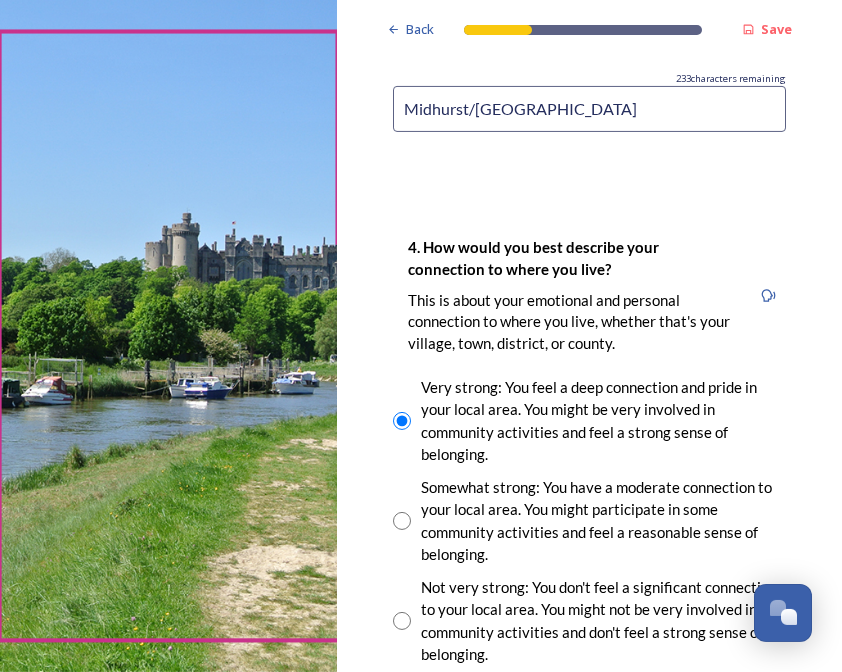 click at bounding box center (402, 521) 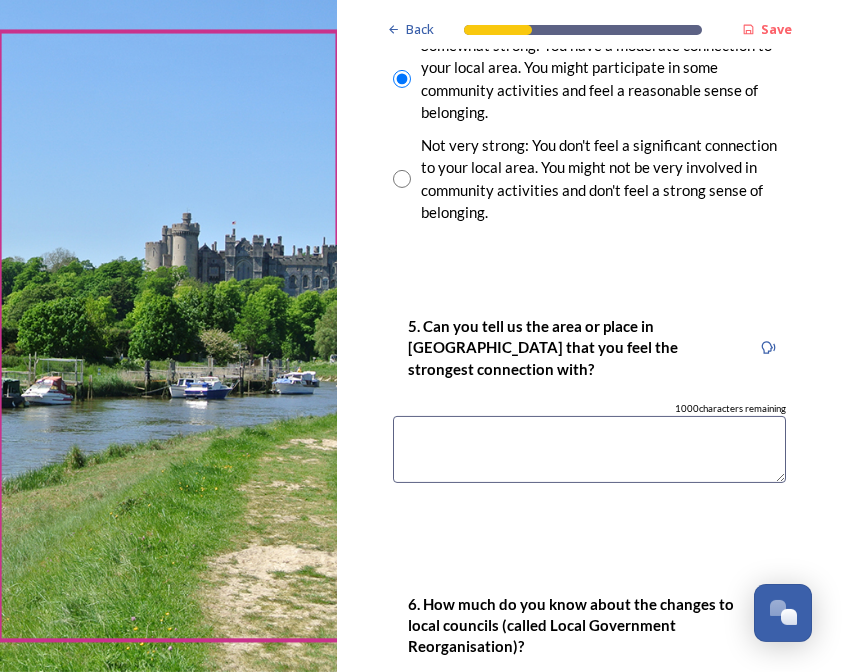 scroll, scrollTop: 2157, scrollLeft: 0, axis: vertical 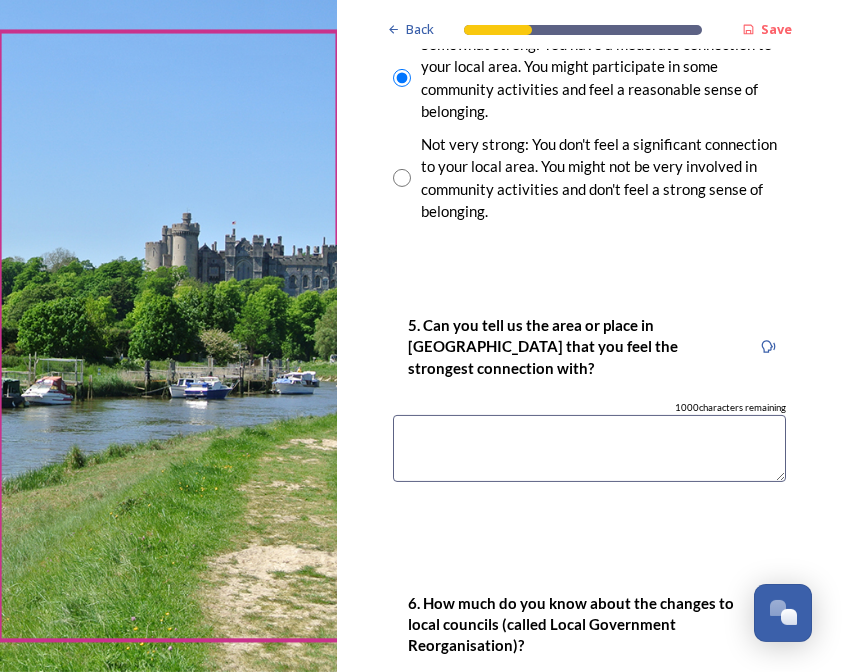 click at bounding box center (589, 448) 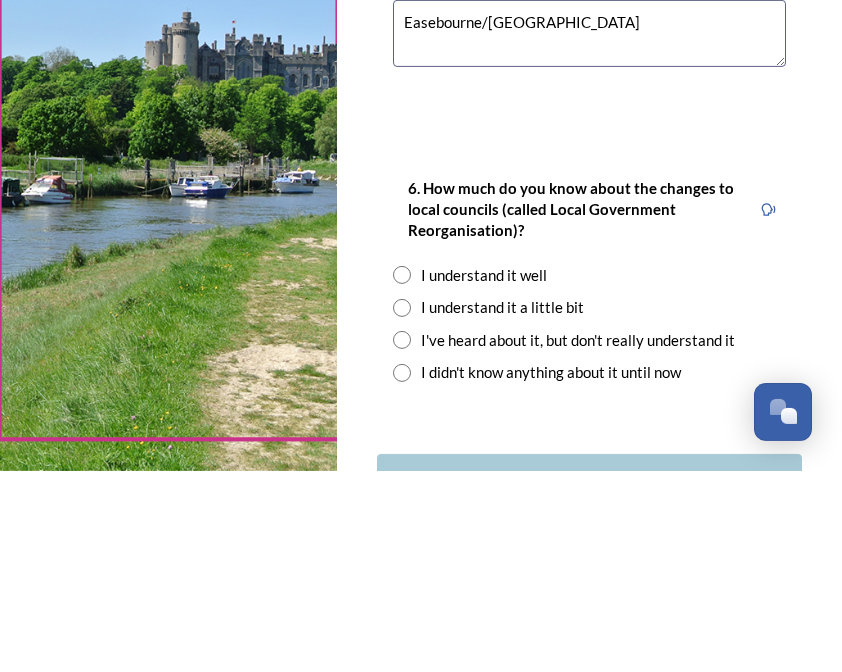 scroll, scrollTop: 2372, scrollLeft: 0, axis: vertical 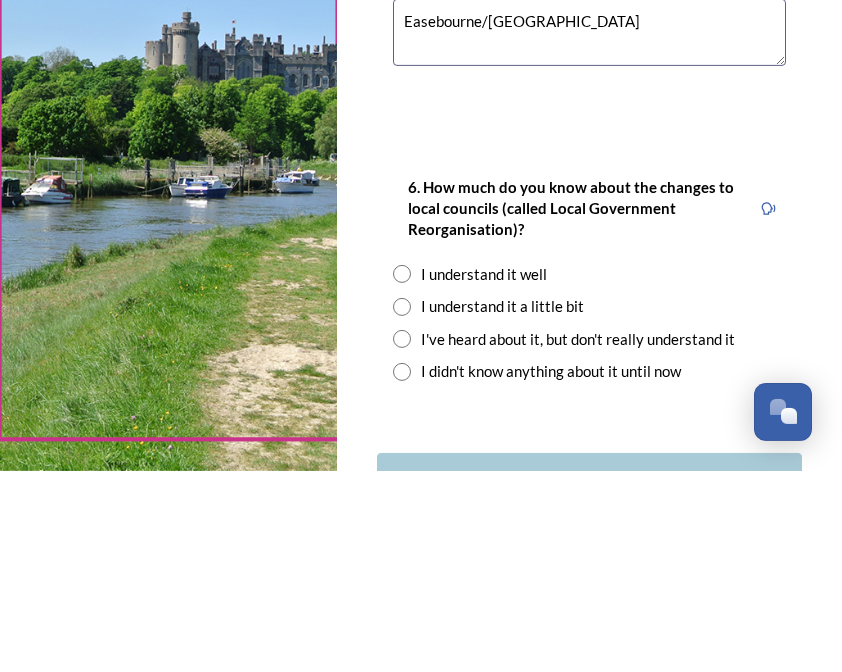 type on "Easebourne/[GEOGRAPHIC_DATA]" 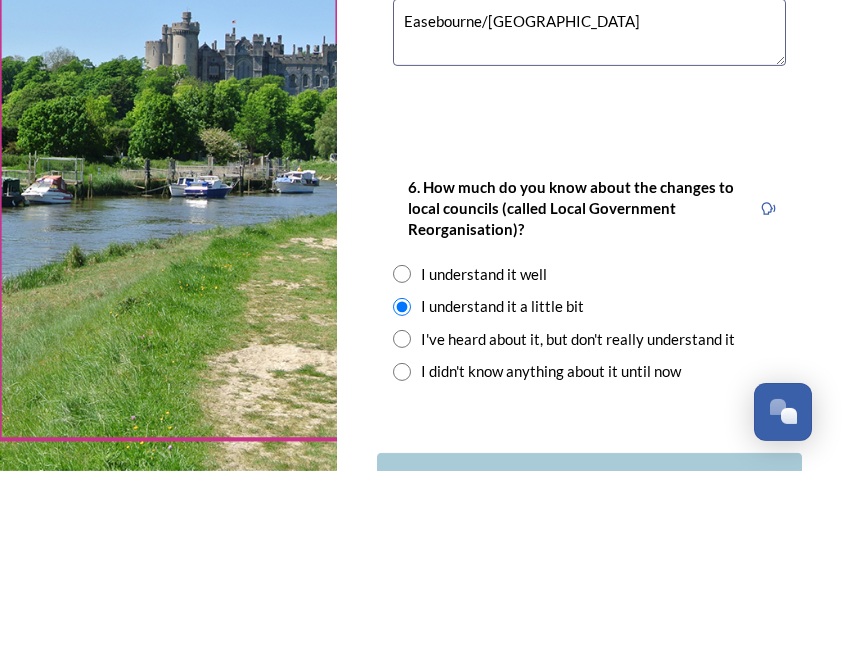 scroll, scrollTop: 54, scrollLeft: 0, axis: vertical 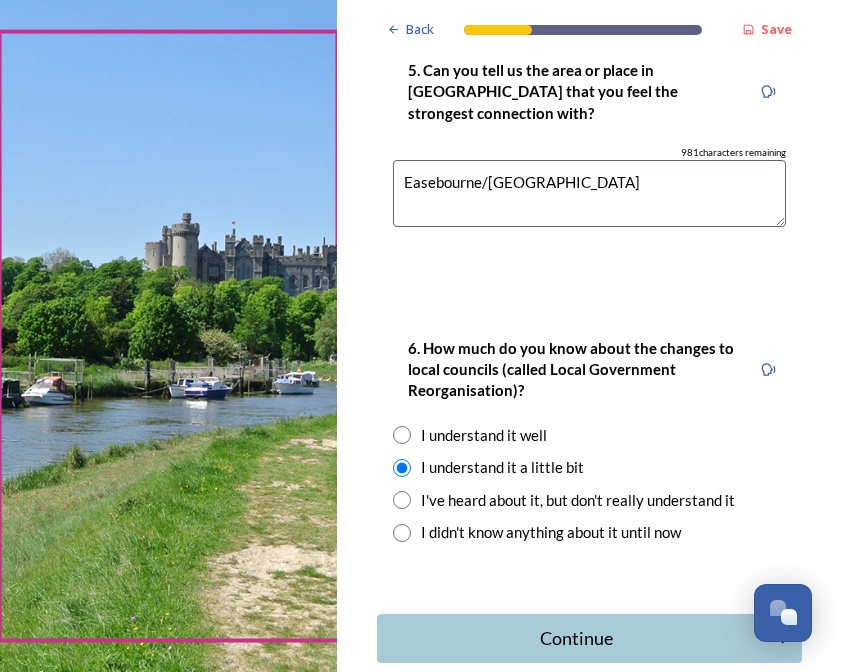 click on "Continue" at bounding box center [576, 638] 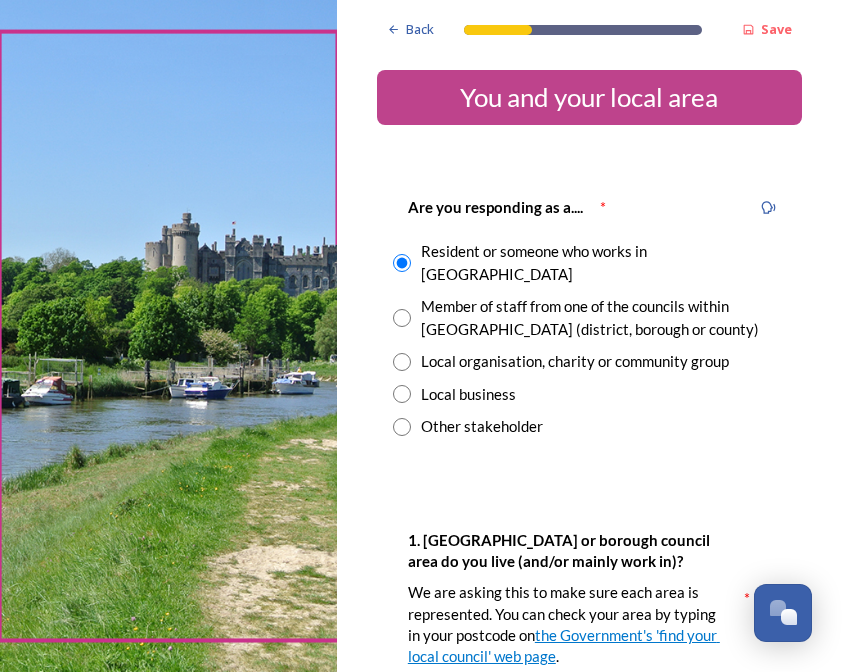 click on "Back Save You and your local area Are you responding as a.... * Resident or someone who works in [GEOGRAPHIC_DATA] Member of staff from one of the councils within [GEOGRAPHIC_DATA] (district, borough or county) Local organisation, charity or community group Local business Other stakeholder 1. [GEOGRAPHIC_DATA] or borough council area do you live (and/or mainly work in)? We are asking this to make sure each area is represented. You can check your area by typing in your postcode on  the Government's 'find your local council' web page . * Adur District Council Arun District Council Chichester District Council [PERSON_NAME] Borough Council Horsham District Council Mid-Sussex District Council Worthing Borough Council 2. Which aspect of your local area do you most strongly identify with? The type of area Your district or borough area A neighbouring district or borough area The county as a whole Please select the type of area below. Rural Semi-rural Urban Coastal 3. Where do you go for most of your leisure or recreation time? 233 981" at bounding box center (589, 336) 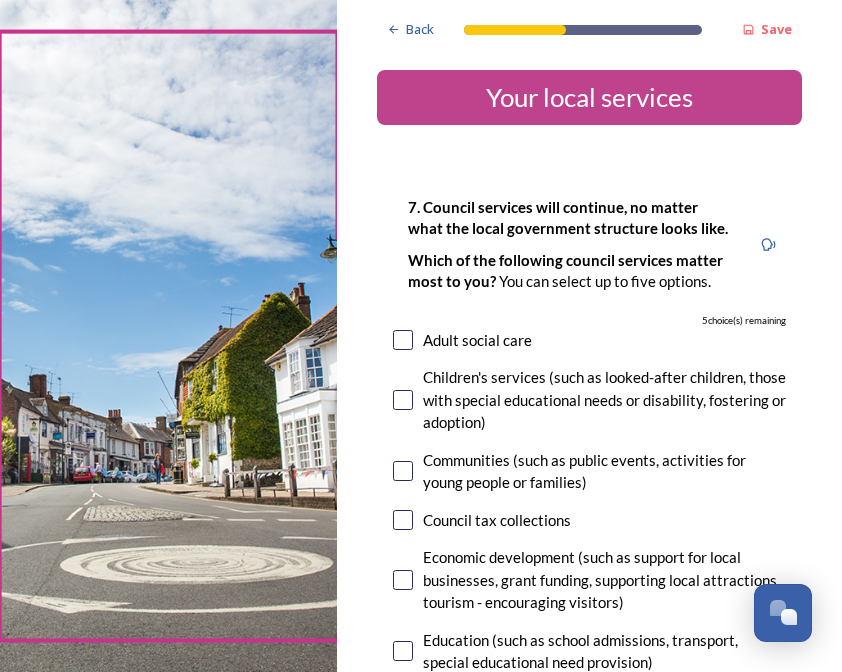 click on "Adult social care" at bounding box center [589, 340] 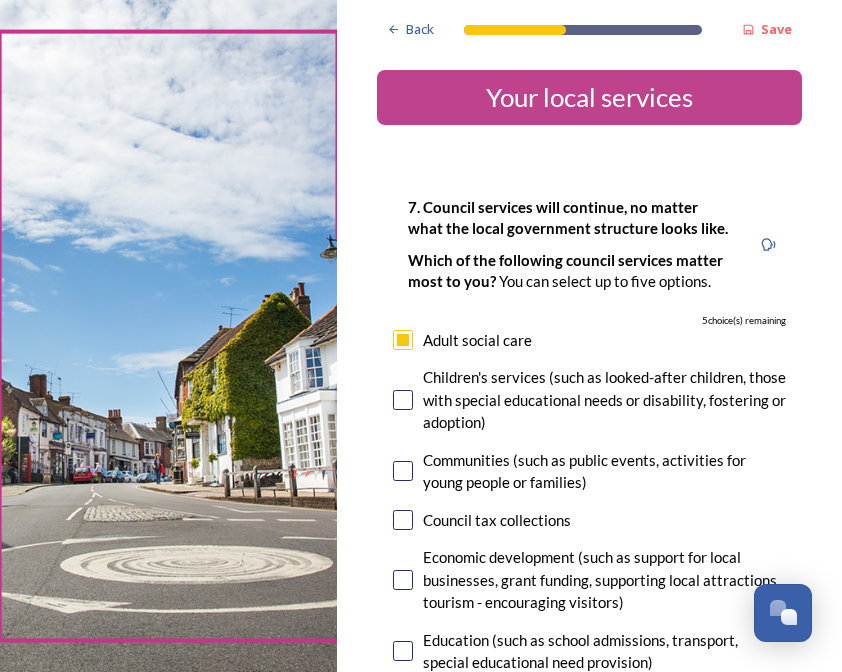 checkbox on "true" 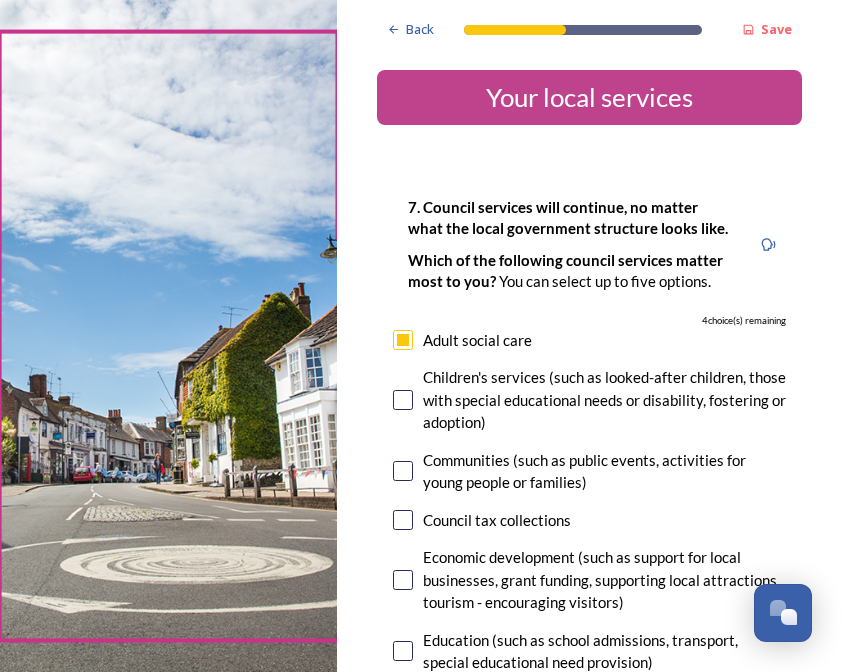 click at bounding box center [403, 400] 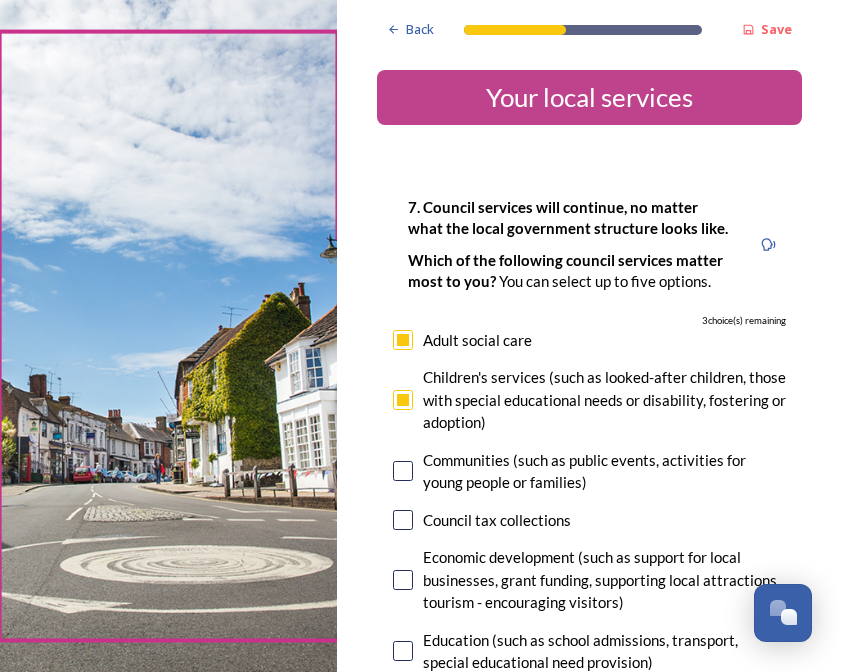 click at bounding box center [403, 471] 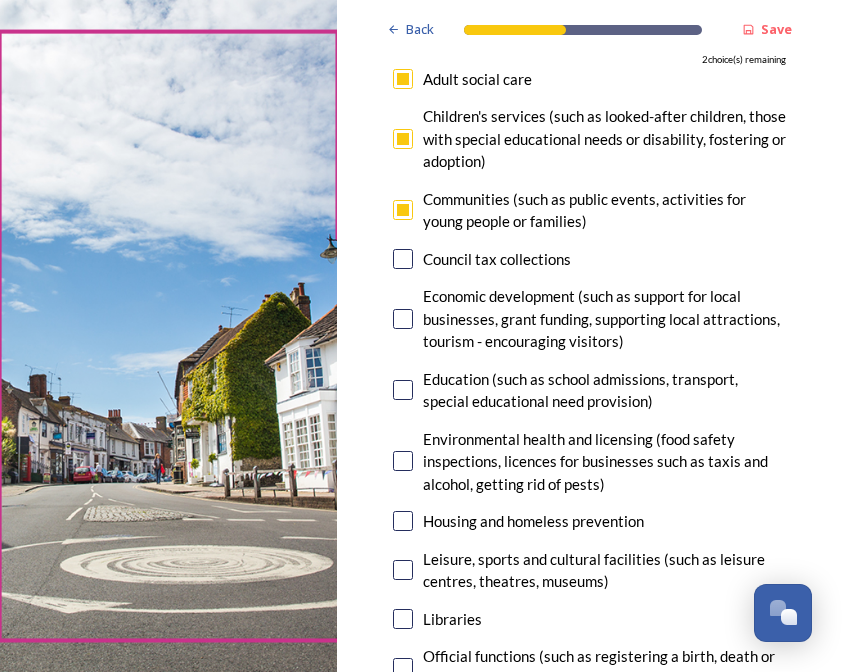 scroll, scrollTop: 262, scrollLeft: 0, axis: vertical 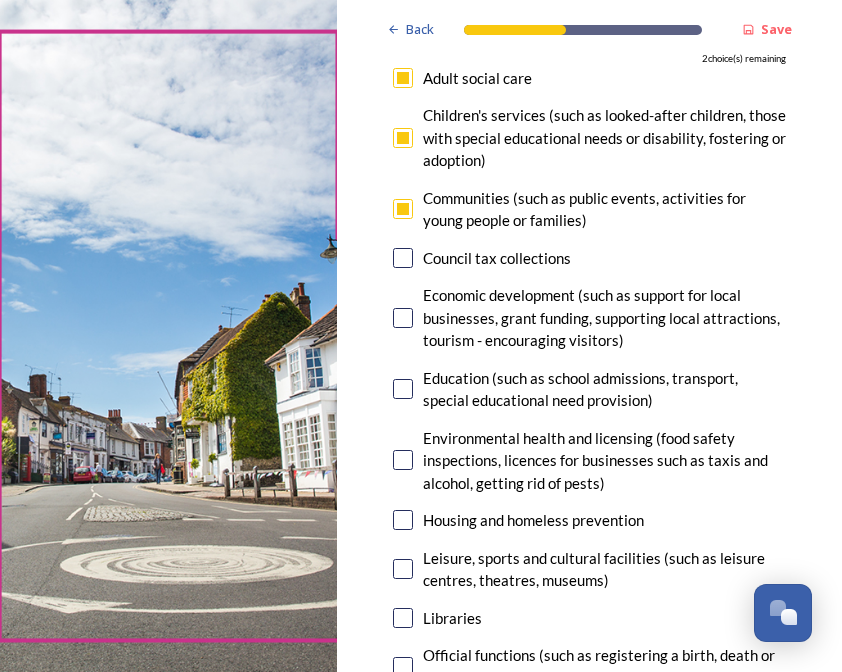click at bounding box center (403, 258) 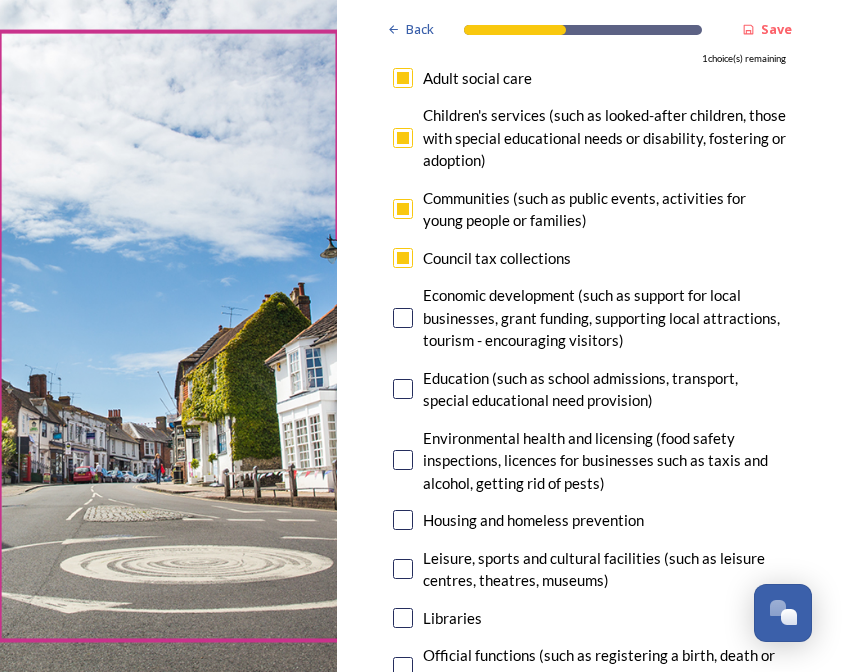 click at bounding box center [403, 318] 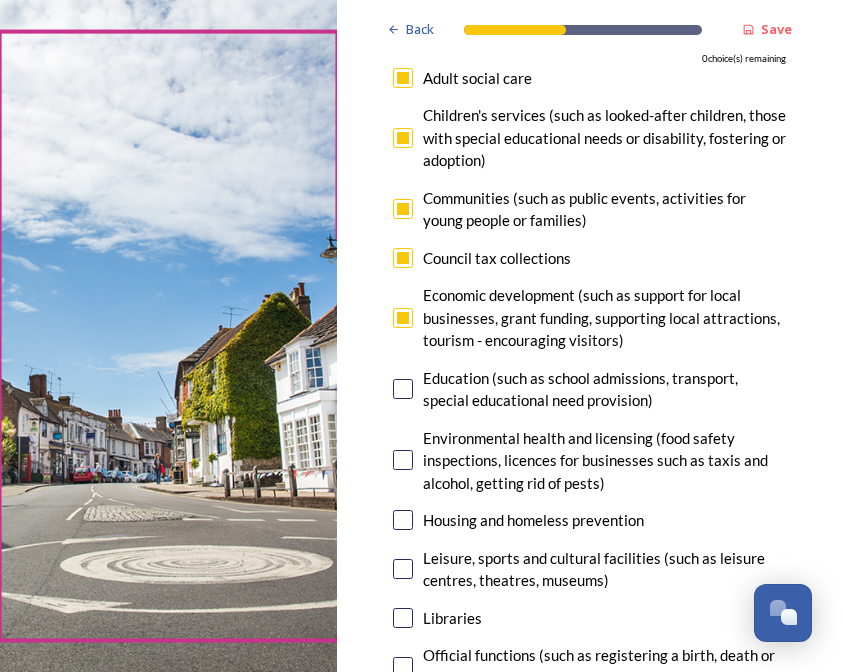 click at bounding box center (403, 389) 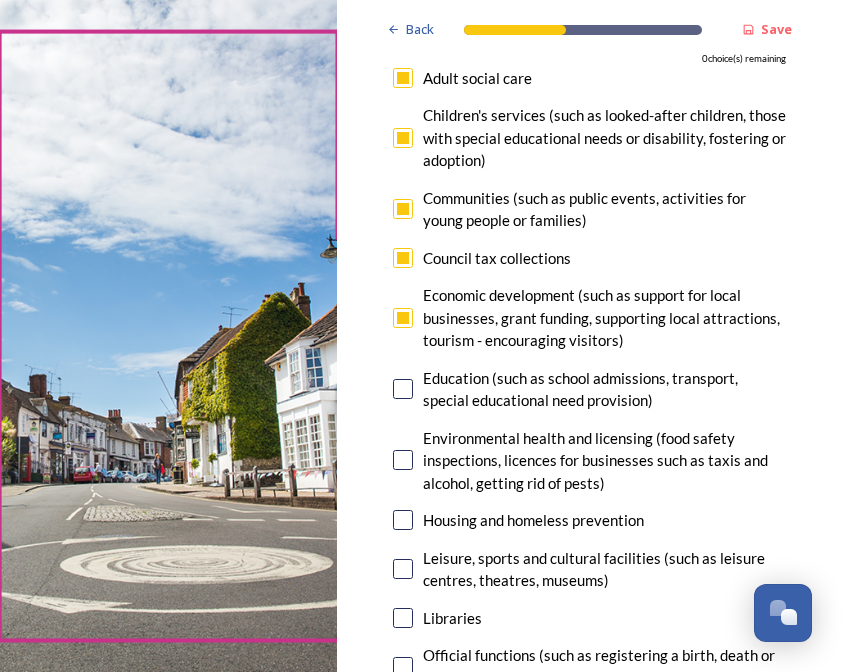 click on "7. Council services will continue, no matter what the local government structure looks like.  ﻿﻿Which of the following council services matter most to you?  You can select up to five options. 0  choice(s) remaining Adult social care   Children's services (such as looked-after children, those with special educational needs or disability, fostering or adoption) Communities (such as public events, activities for young people or families) Council tax collections Economic development (such as support for local businesses, grant funding, supporting local attractions, tourism - encouraging visitors)  Education (such as school admissions, transport, special educational need provision)  Environmental health and licensing (food safety inspections, licences for businesses such as taxis and alcohol, getting rid of pests) Housing and homeless prevention Leisure, sports and cultural facilities (such as leisure centres, theatres, museums) Libraries Parks and green spaces Public safety Trading standards" at bounding box center (589, 542) 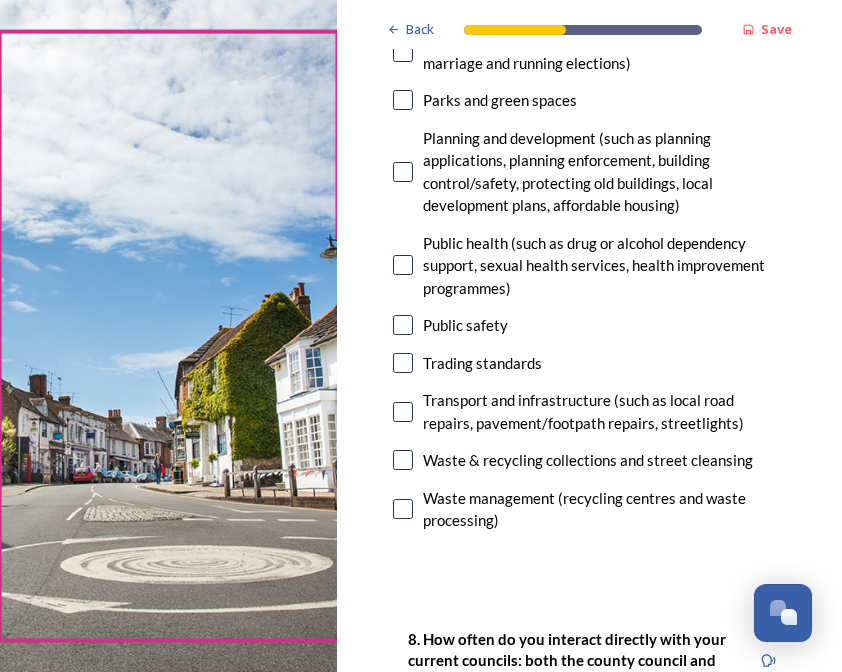 scroll, scrollTop: 877, scrollLeft: 0, axis: vertical 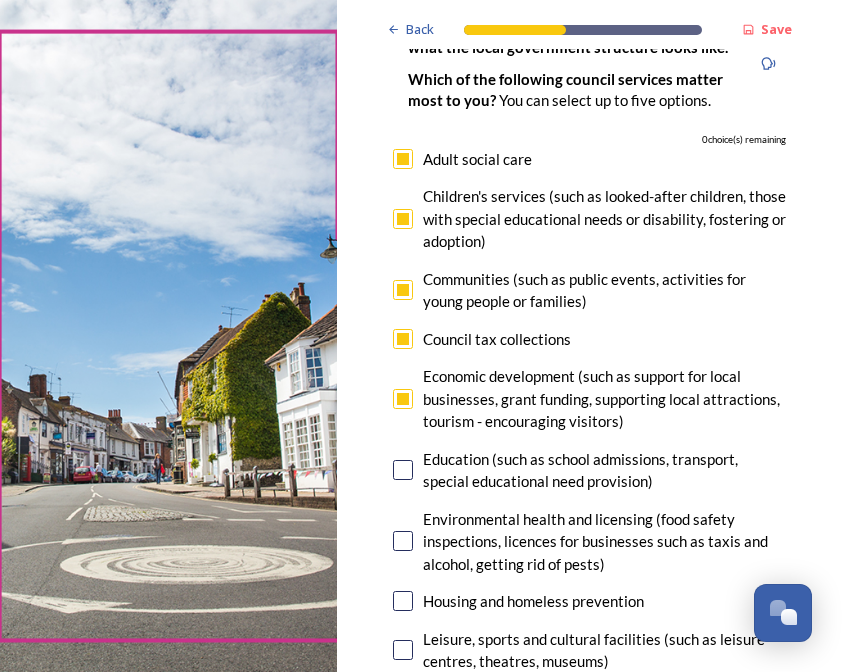click at bounding box center [403, 399] 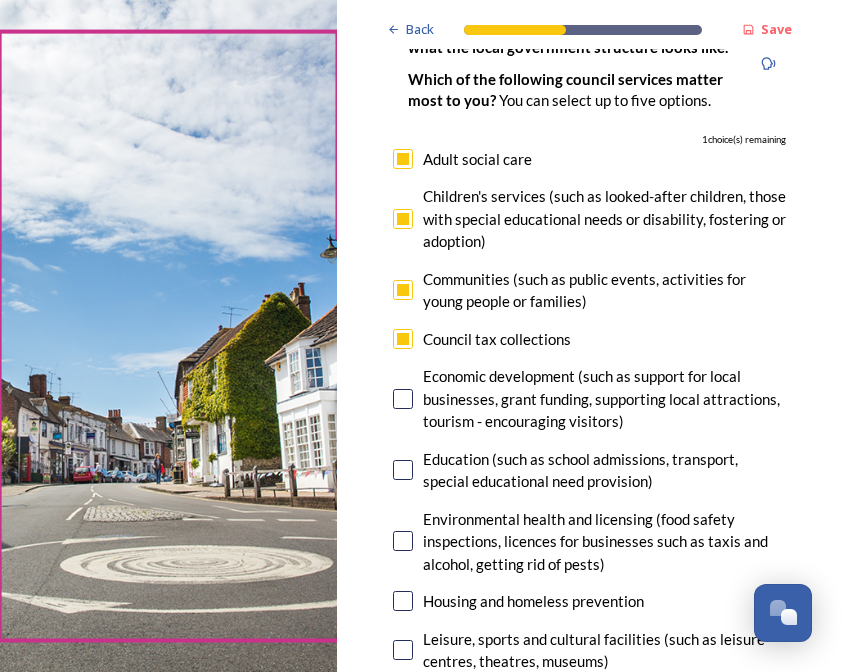 click at bounding box center [403, 339] 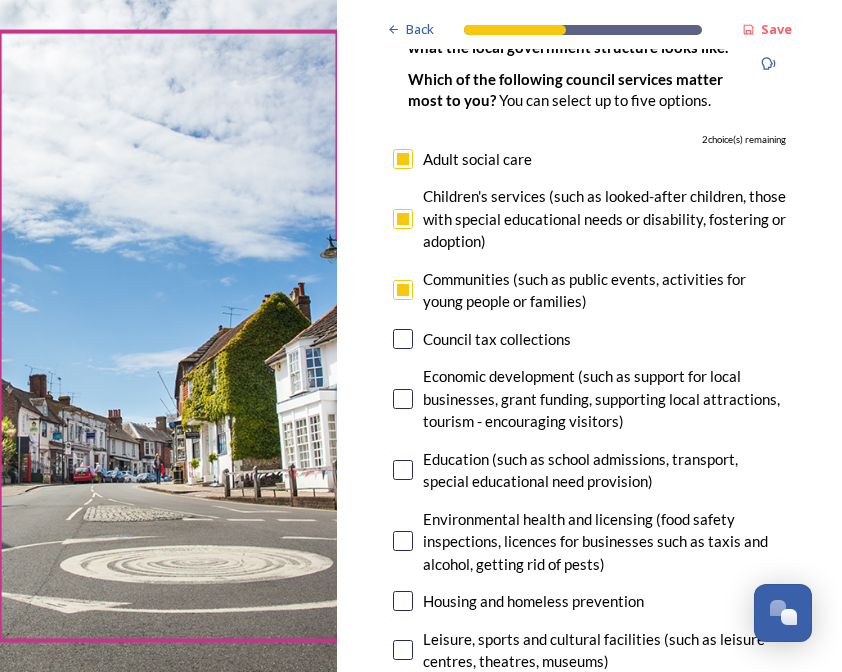 click at bounding box center [403, 290] 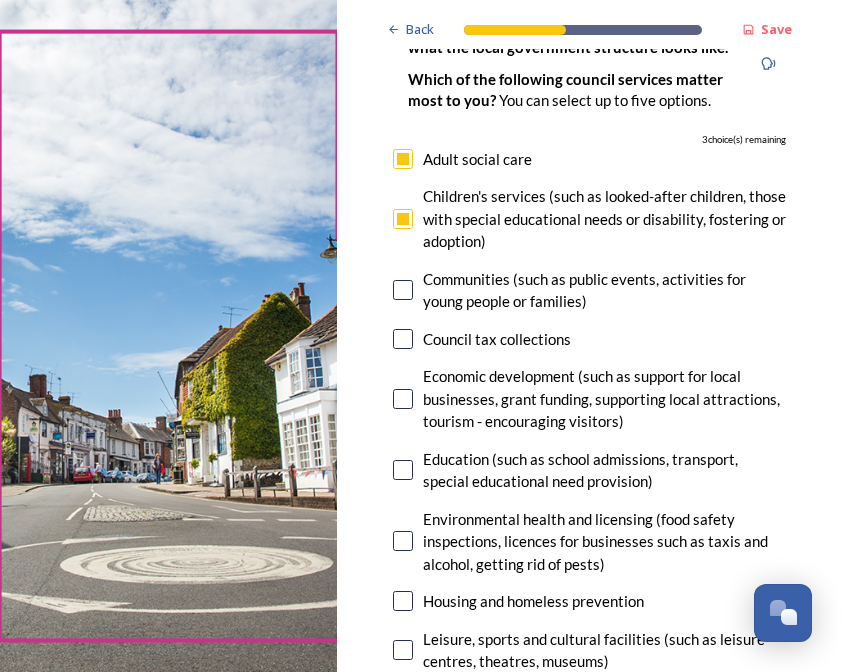 click at bounding box center (403, 219) 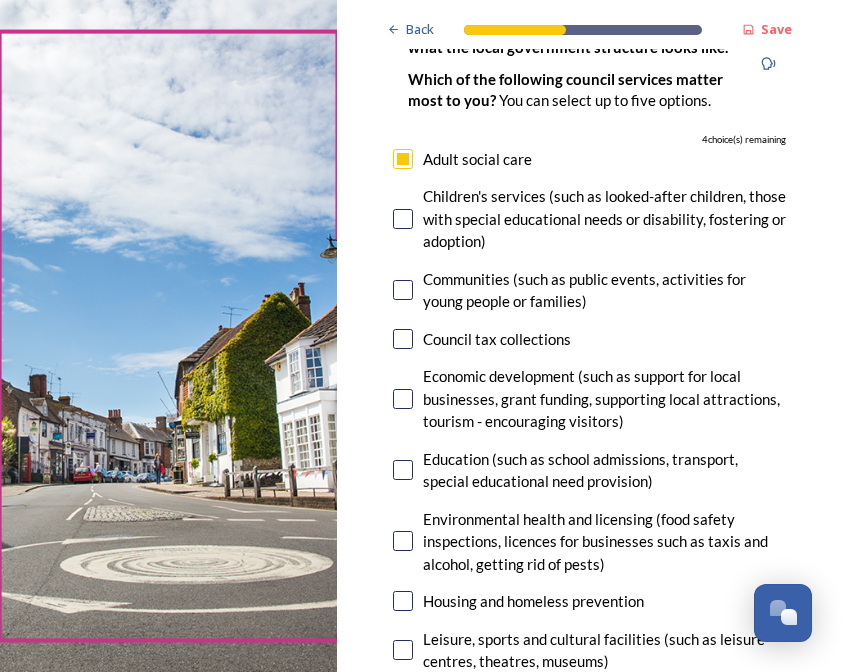 click on "Children's services (such as looked-after children, those with special educational needs or disability, fostering or adoption)" at bounding box center (604, 219) 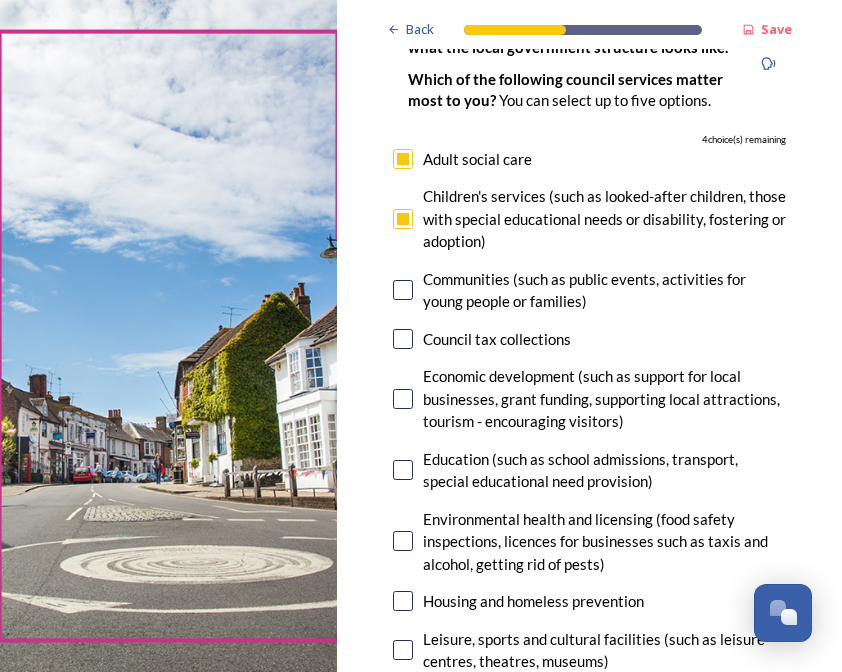 checkbox on "true" 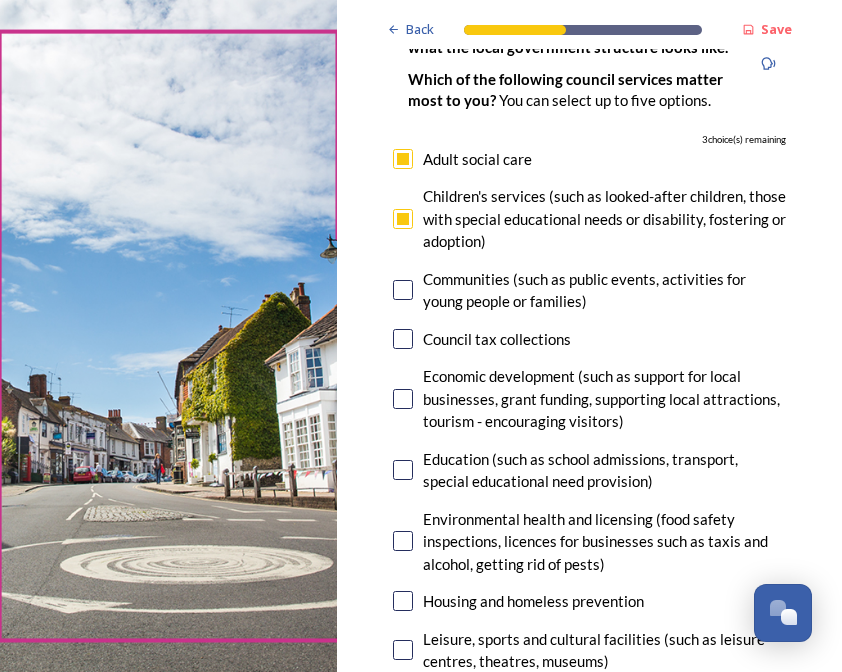 click at bounding box center [403, 159] 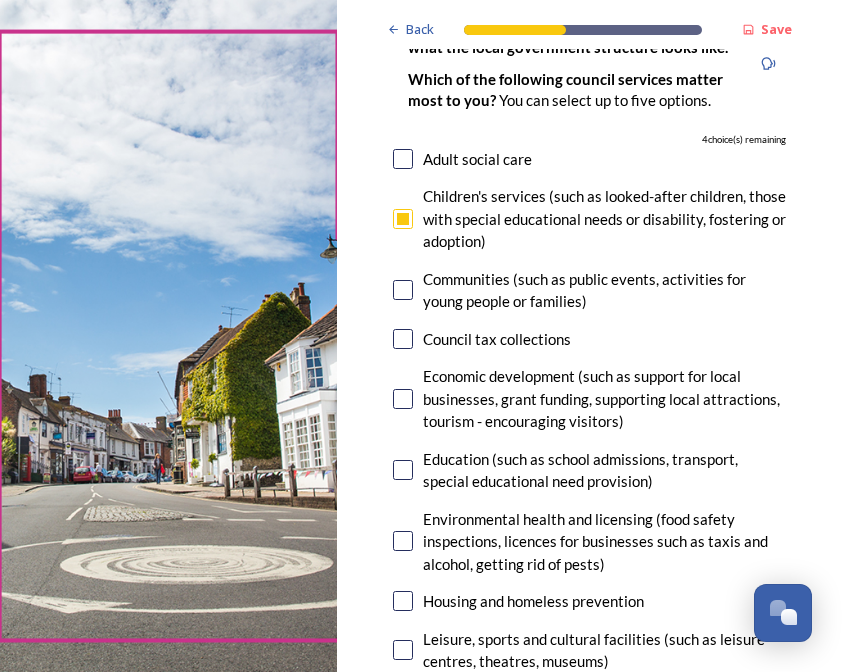 click on "Children's services (such as looked-after children, those with special educational needs or disability, fostering or adoption)" at bounding box center [589, 219] 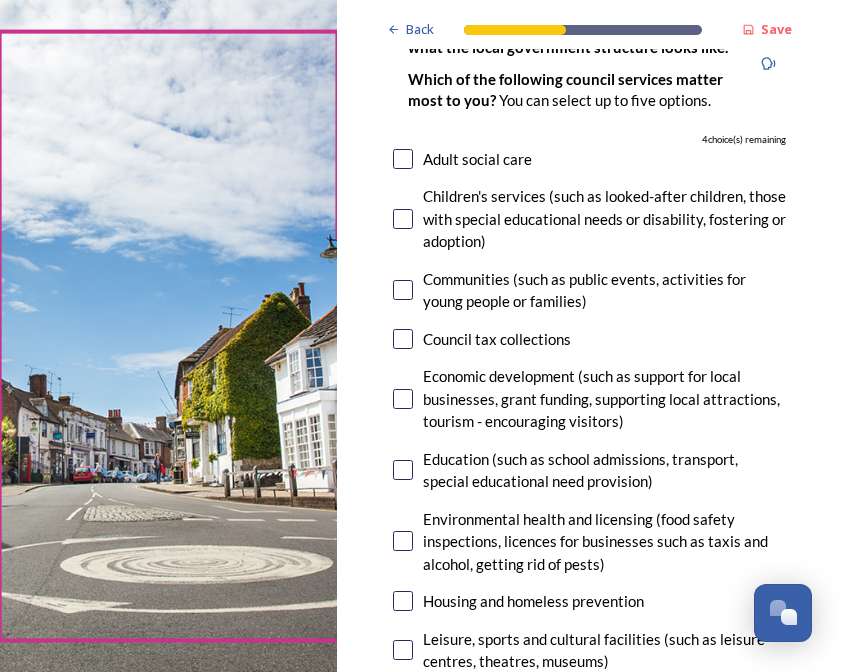 checkbox on "false" 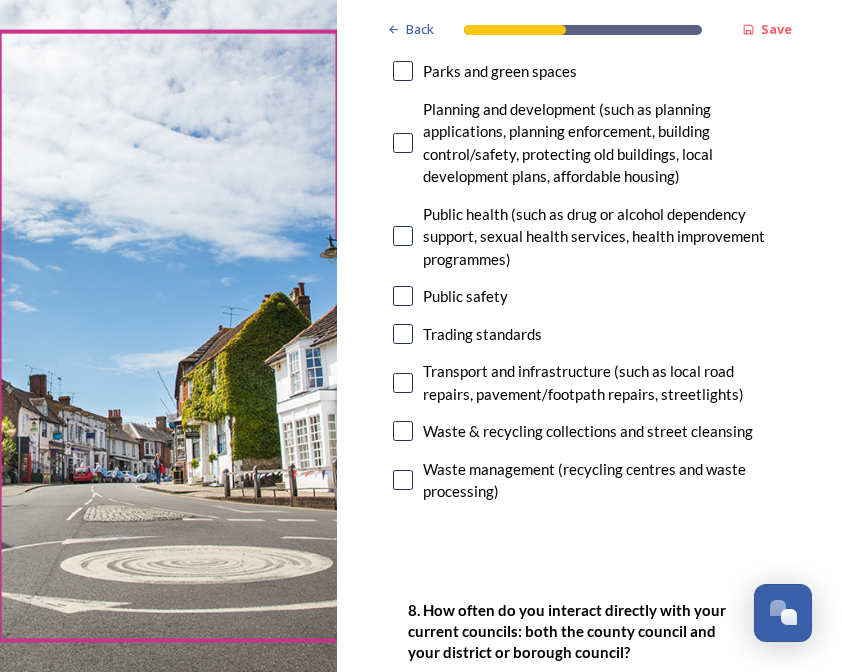 scroll, scrollTop: 906, scrollLeft: 0, axis: vertical 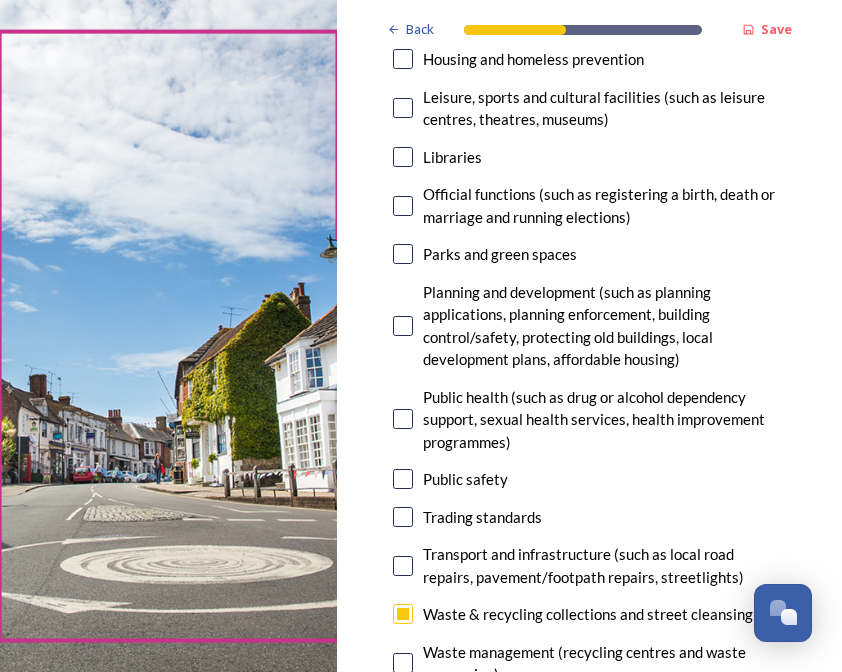 click at bounding box center (403, 326) 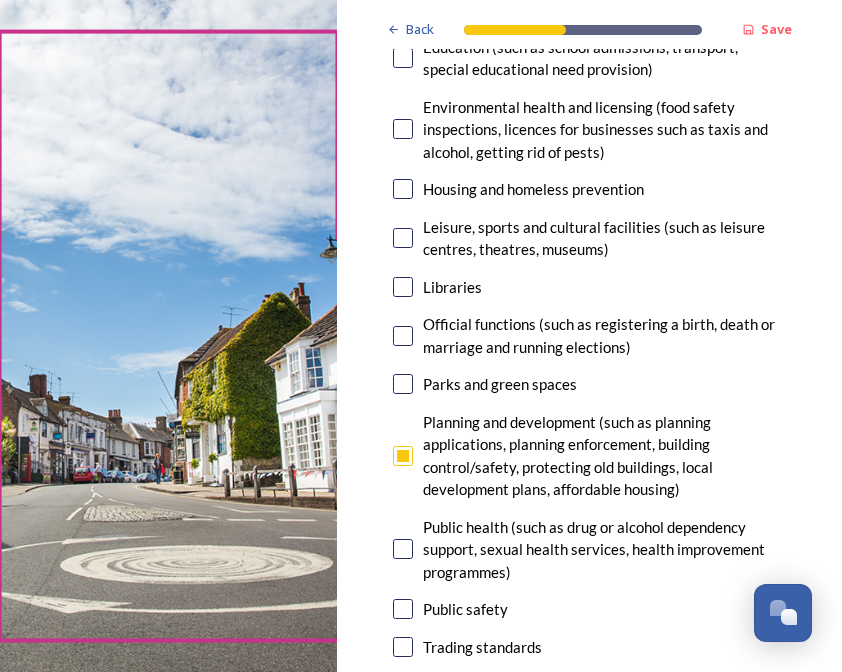 scroll, scrollTop: 594, scrollLeft: 0, axis: vertical 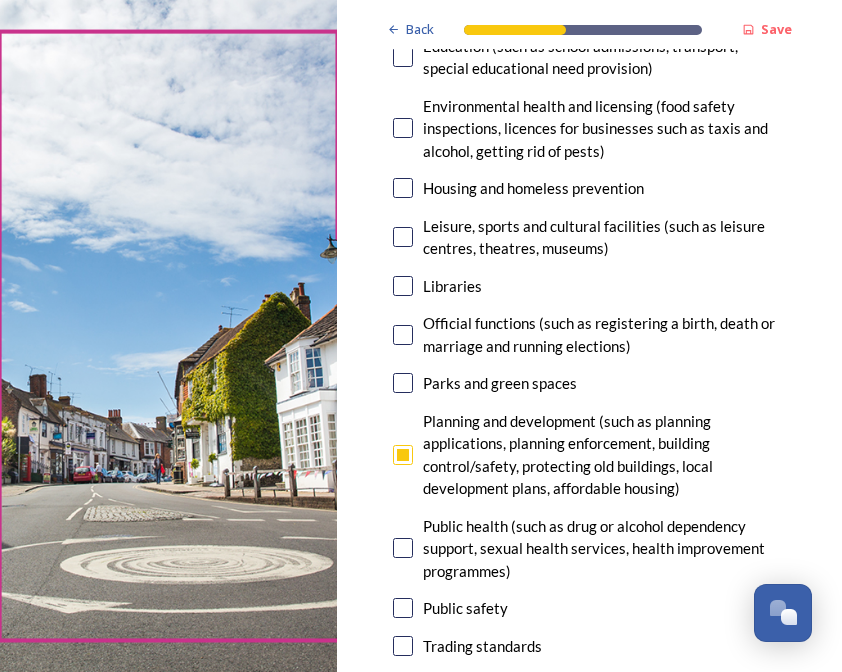 click at bounding box center [403, 237] 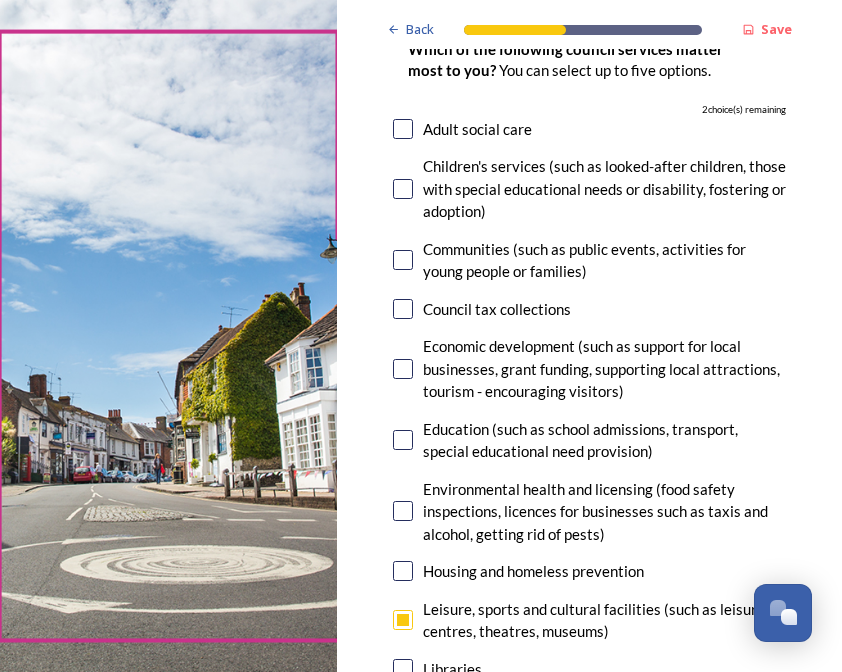 scroll, scrollTop: 207, scrollLeft: 0, axis: vertical 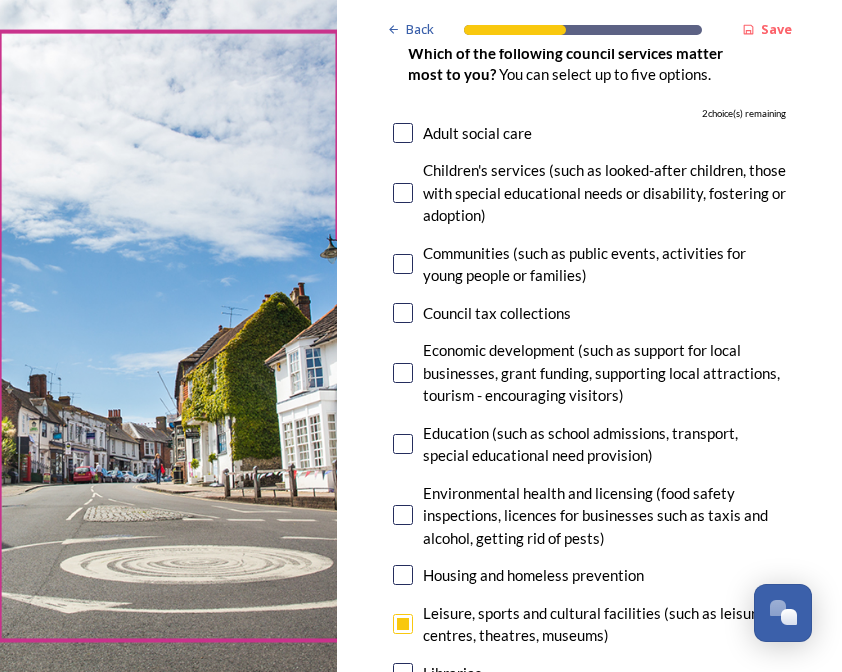 click at bounding box center [403, 264] 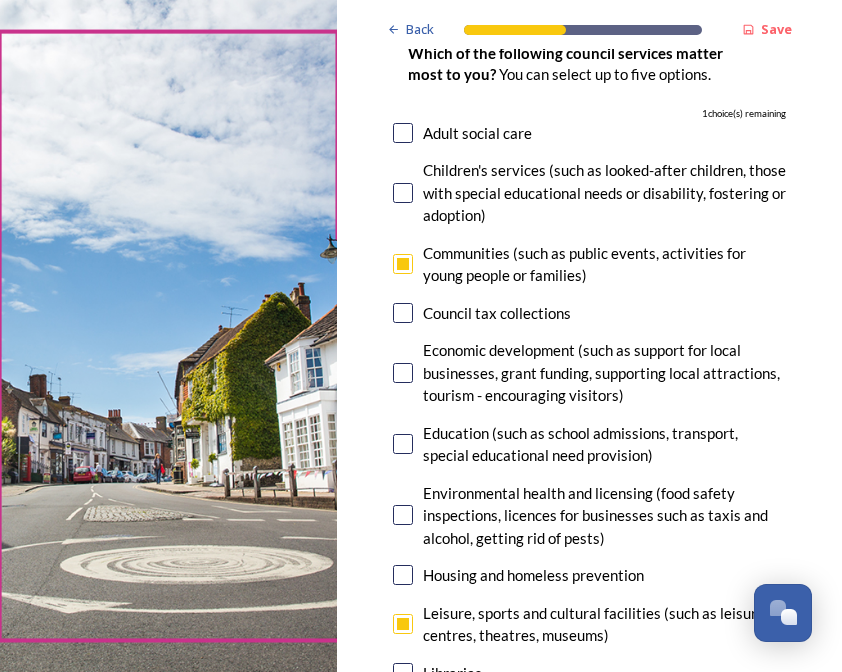 click at bounding box center [403, 133] 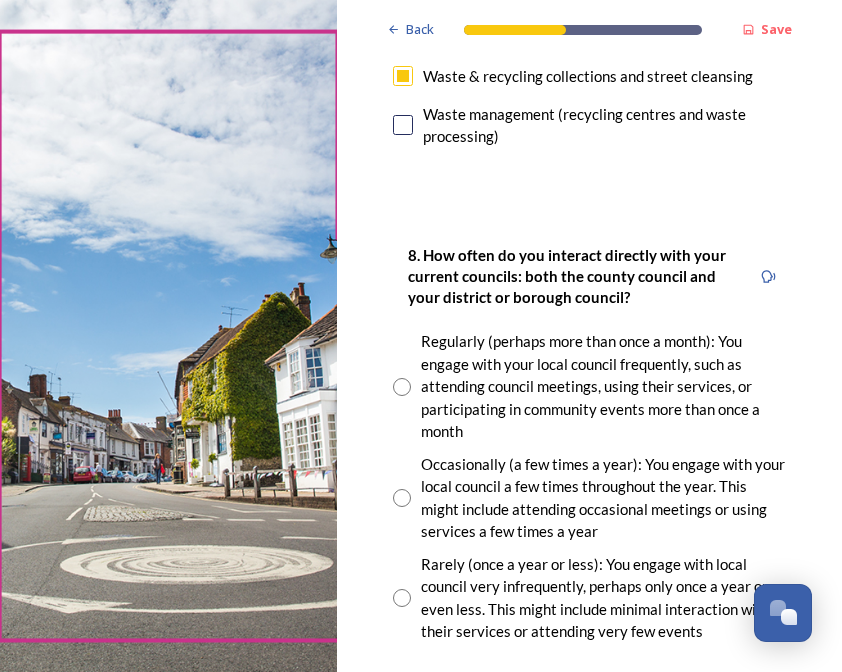 scroll, scrollTop: 1263, scrollLeft: 0, axis: vertical 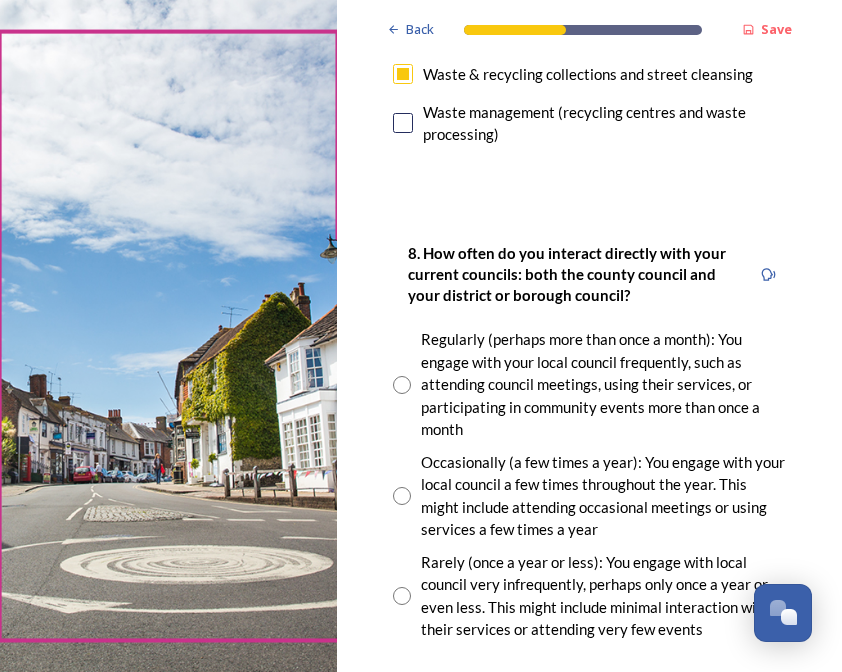 click at bounding box center [402, 496] 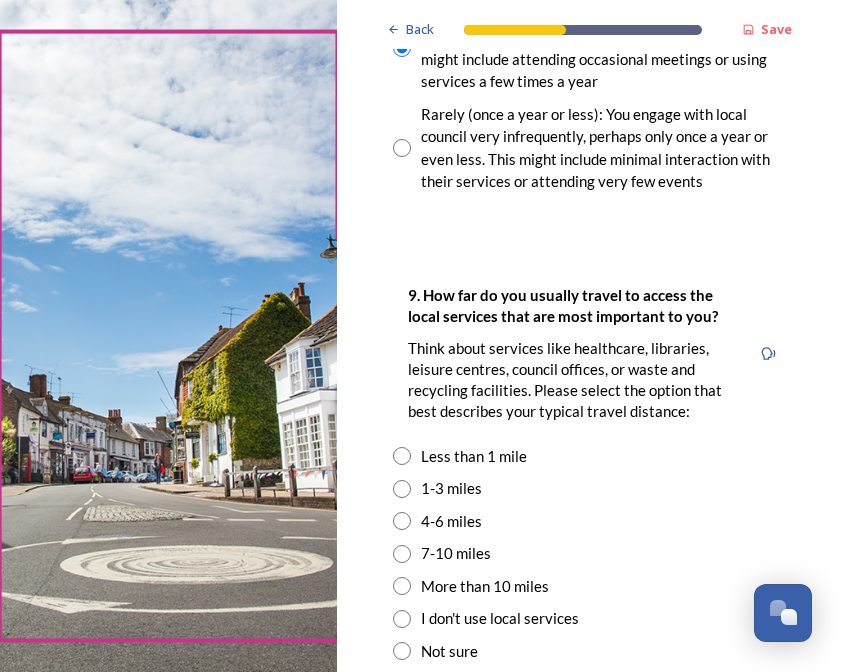 scroll, scrollTop: 1711, scrollLeft: 0, axis: vertical 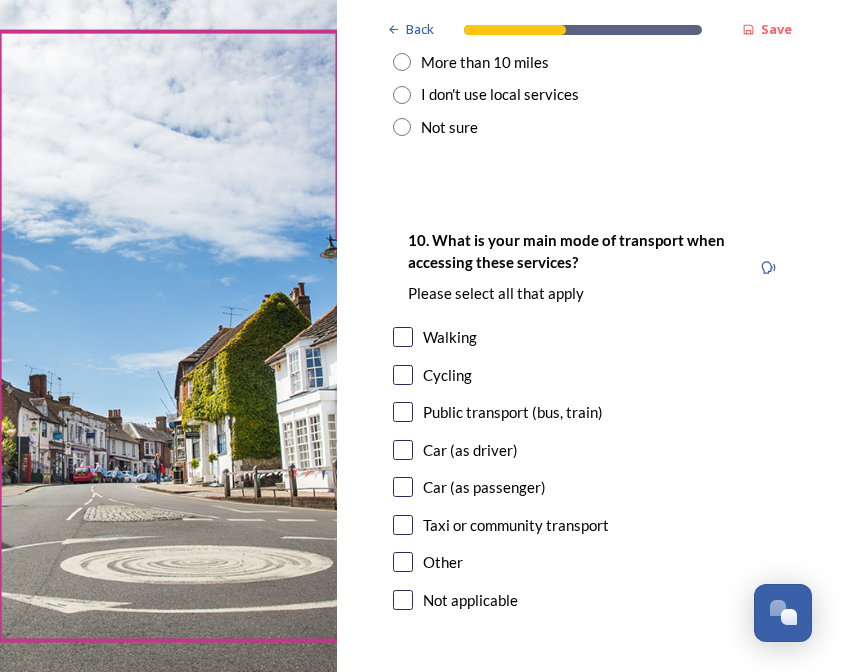 click at bounding box center (403, 412) 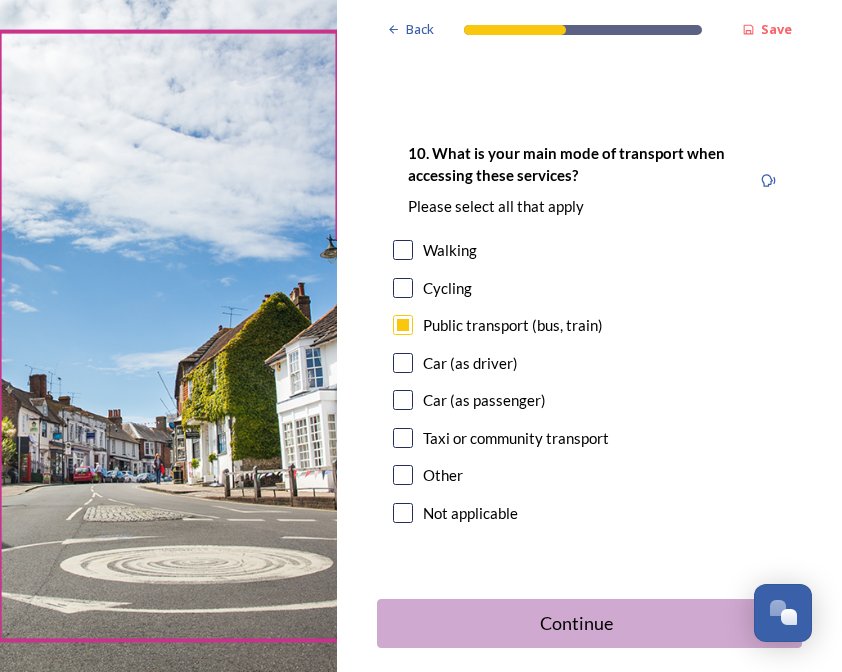 scroll, scrollTop: 2322, scrollLeft: 0, axis: vertical 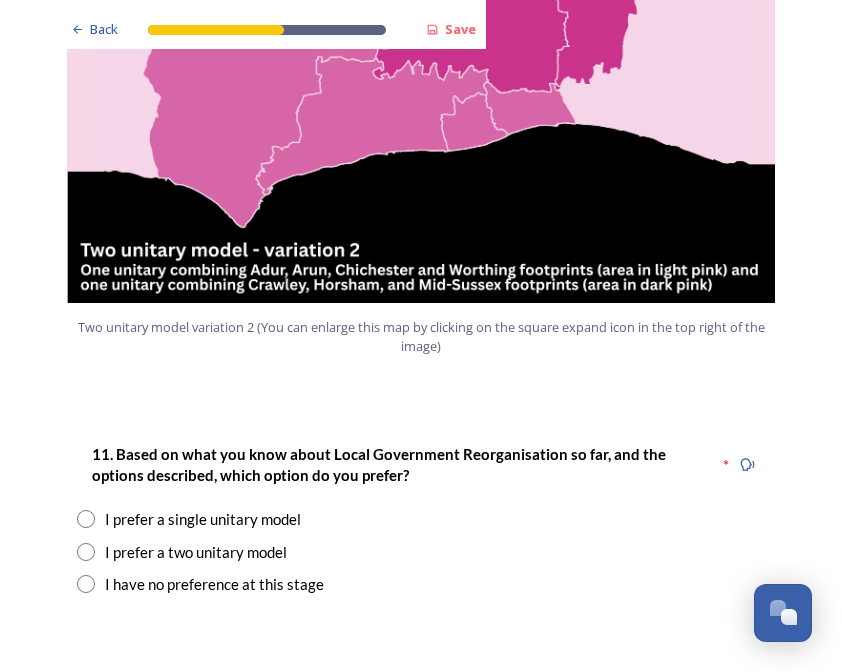 click at bounding box center (86, 552) 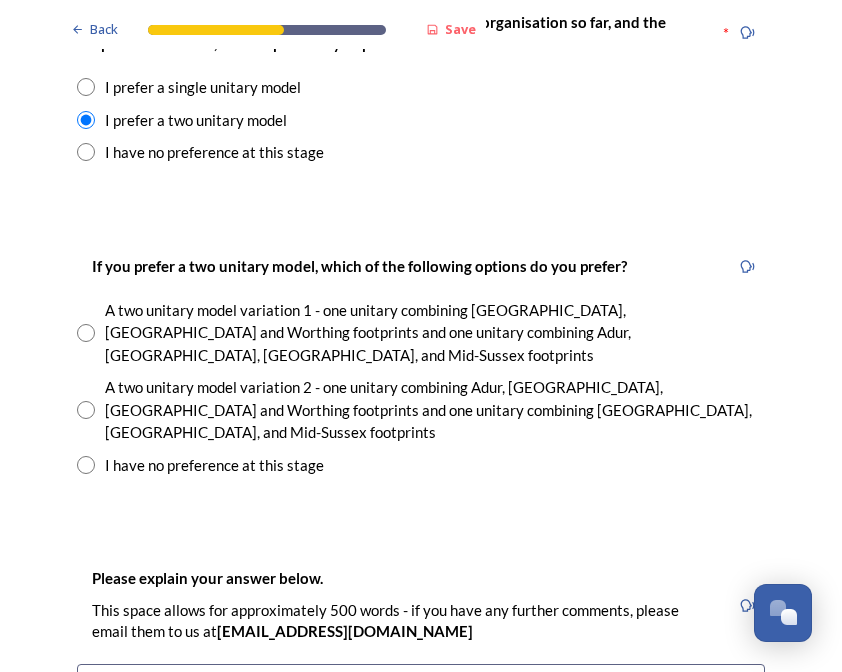 scroll, scrollTop: 2789, scrollLeft: 0, axis: vertical 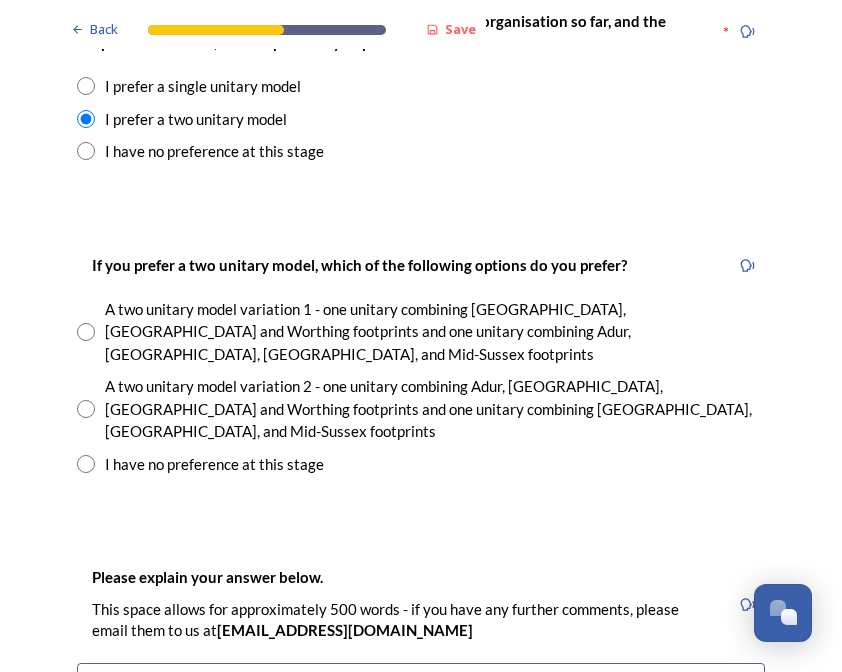 click at bounding box center [86, 409] 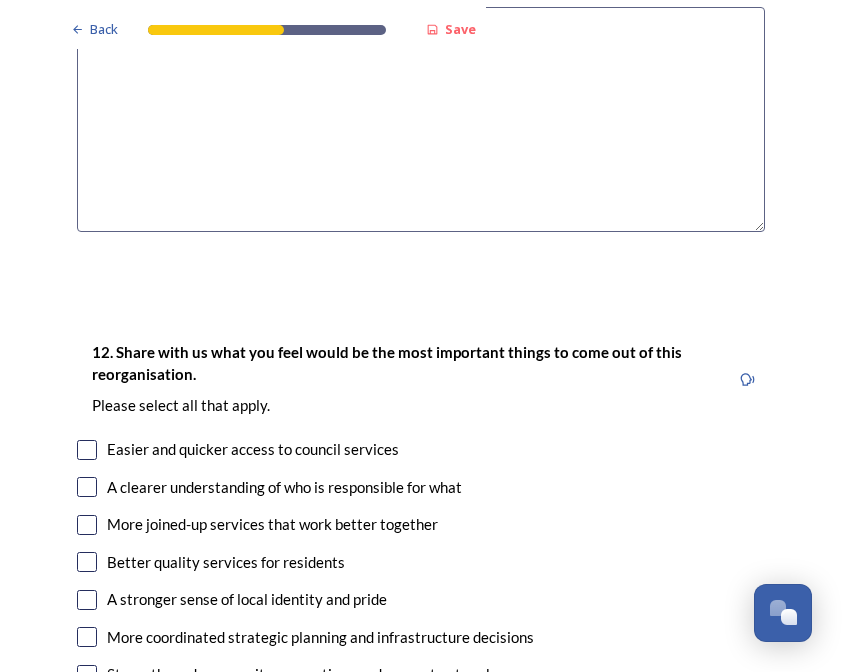 scroll, scrollTop: 3447, scrollLeft: 0, axis: vertical 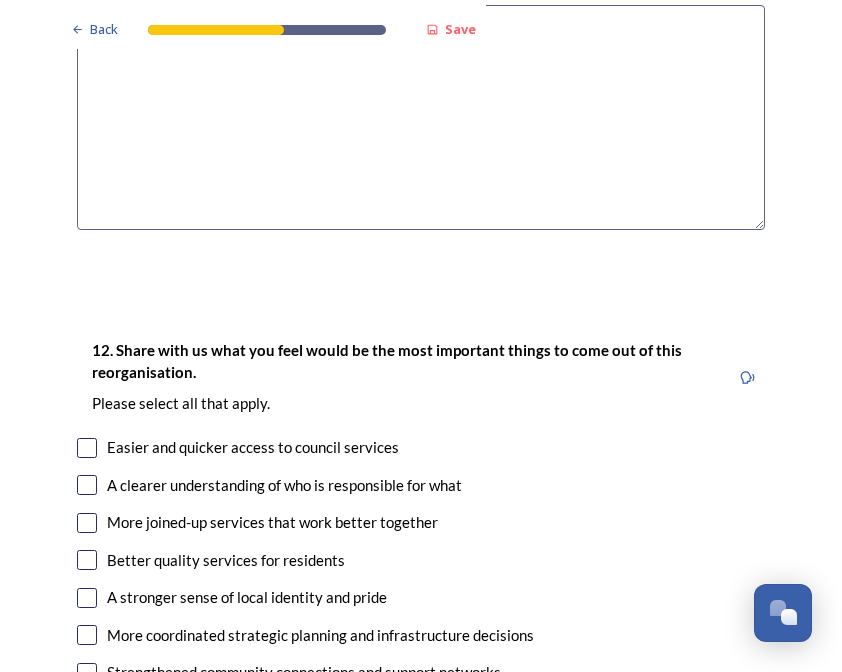 click at bounding box center (87, 448) 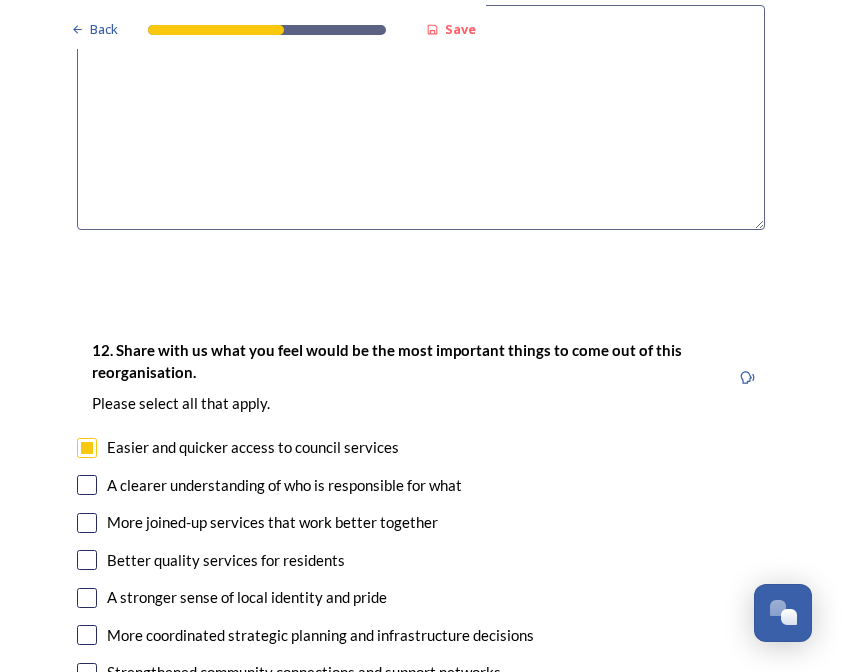 click at bounding box center [87, 485] 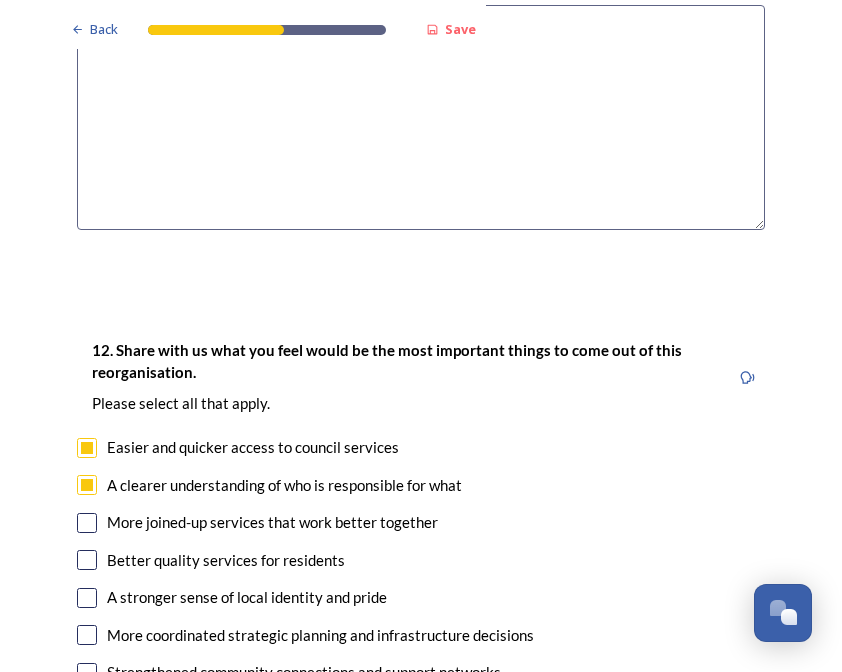 click at bounding box center [87, 523] 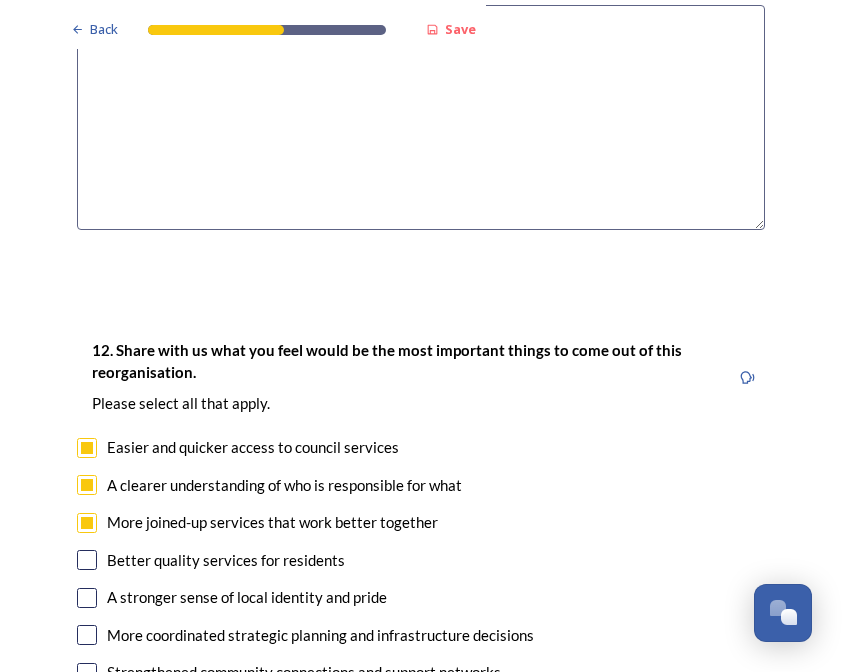 click at bounding box center [87, 598] 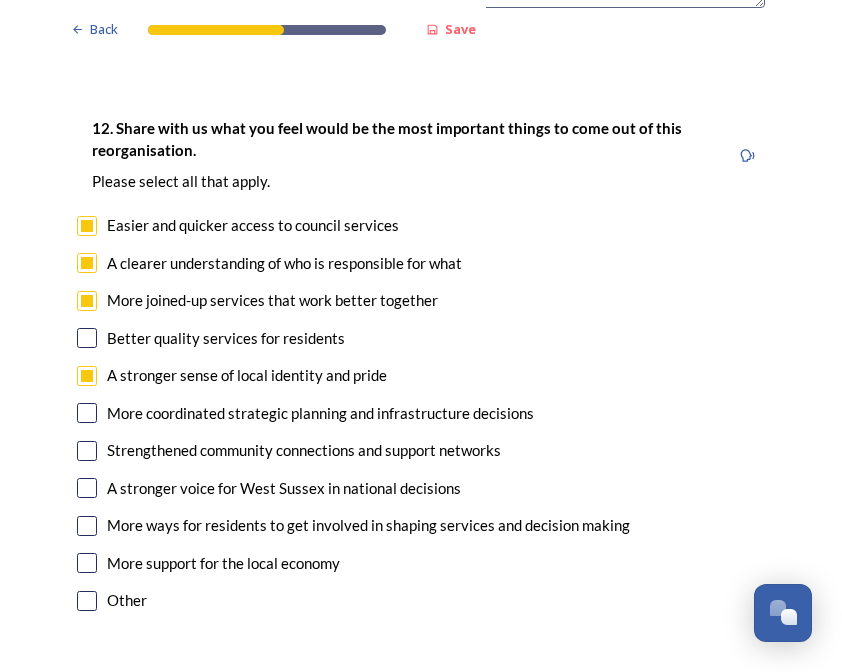 scroll, scrollTop: 3669, scrollLeft: 0, axis: vertical 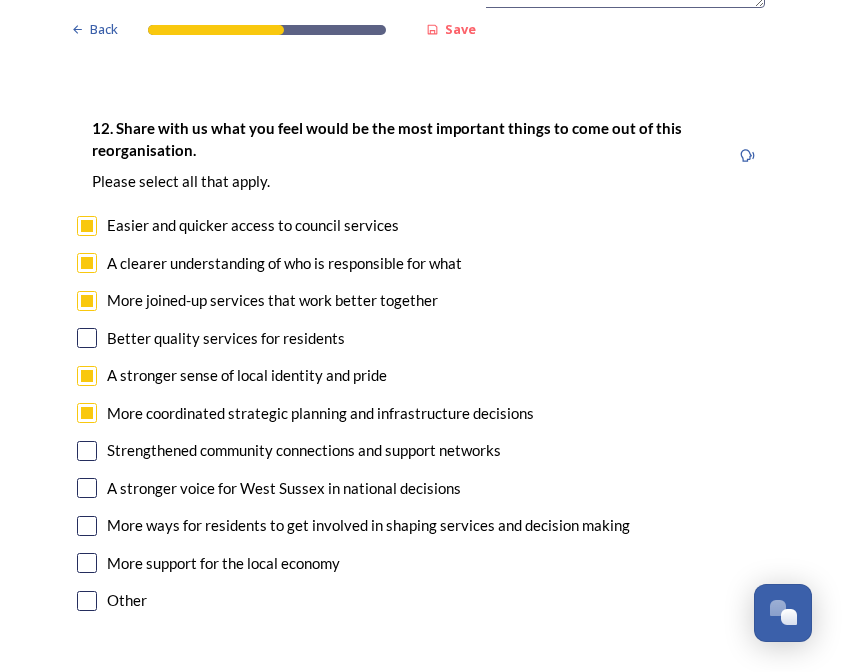 click at bounding box center [87, 488] 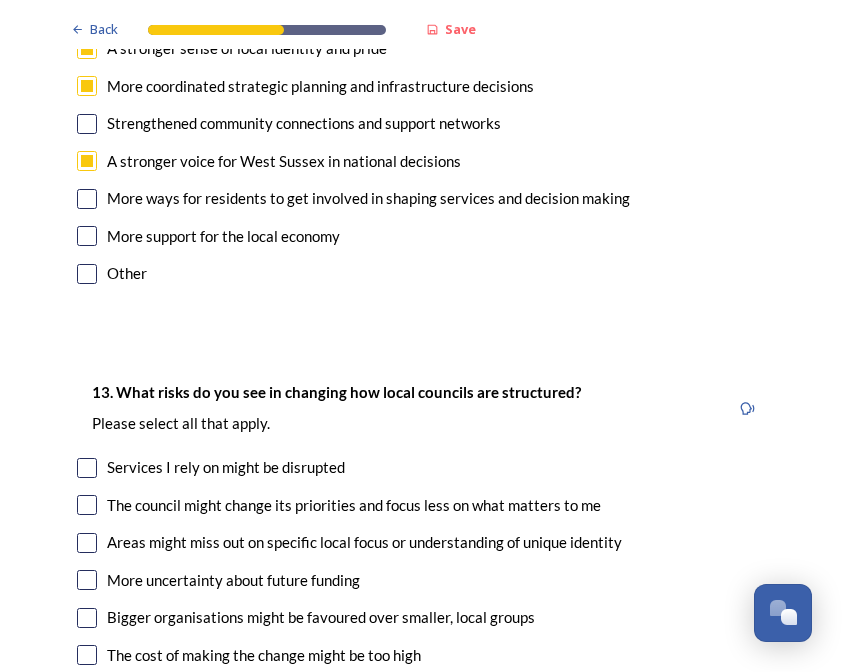 scroll, scrollTop: 3997, scrollLeft: 0, axis: vertical 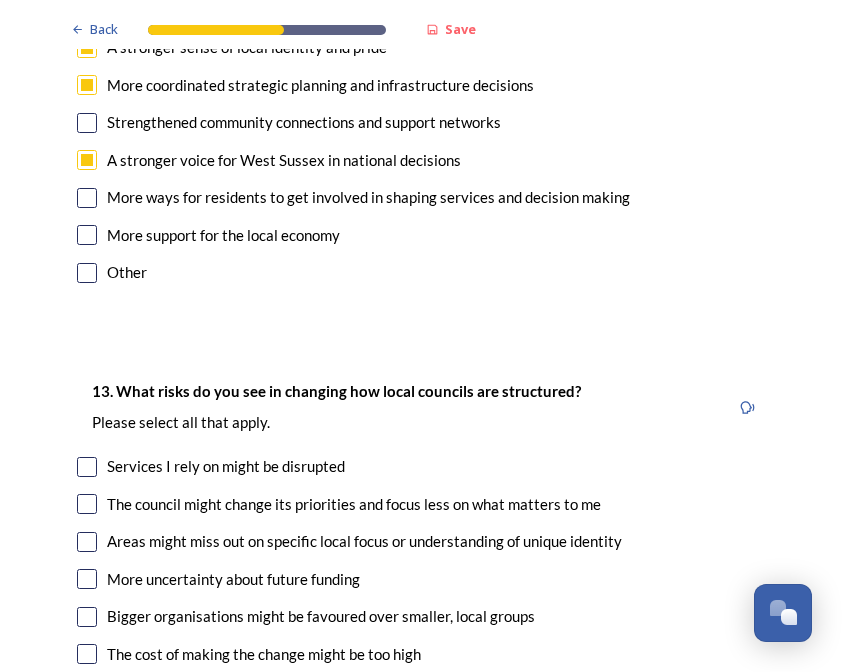 click at bounding box center [87, 692] 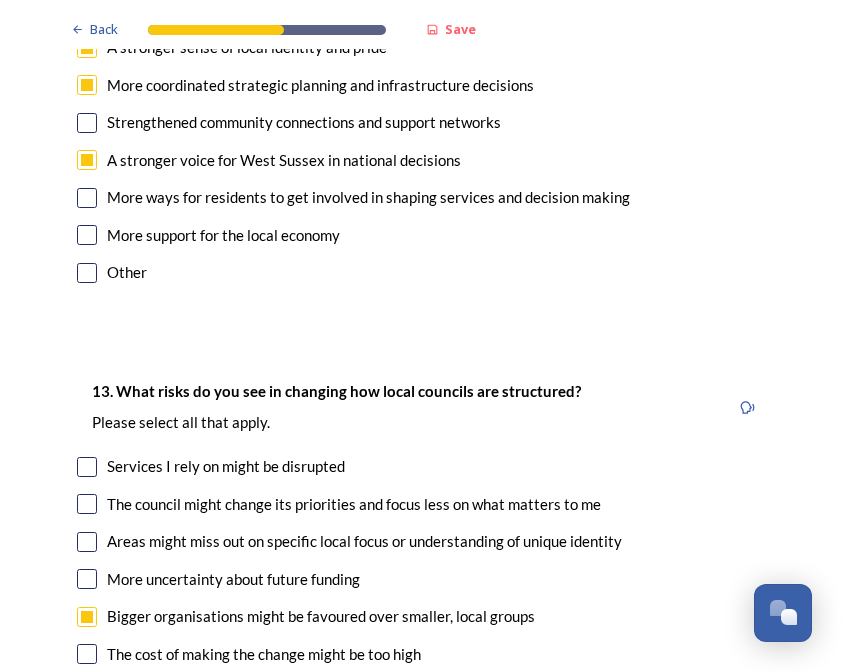 click at bounding box center (87, 654) 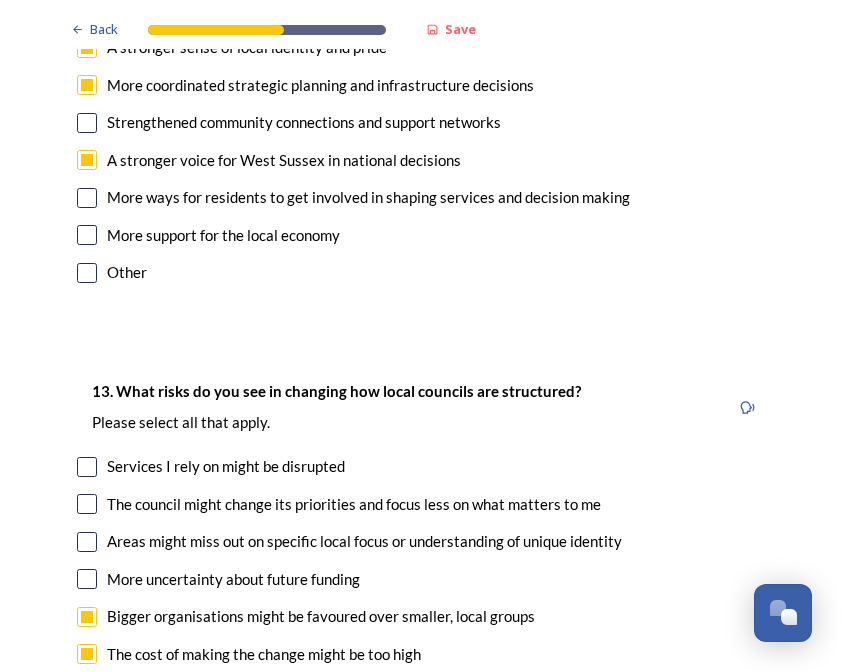 click at bounding box center [87, 467] 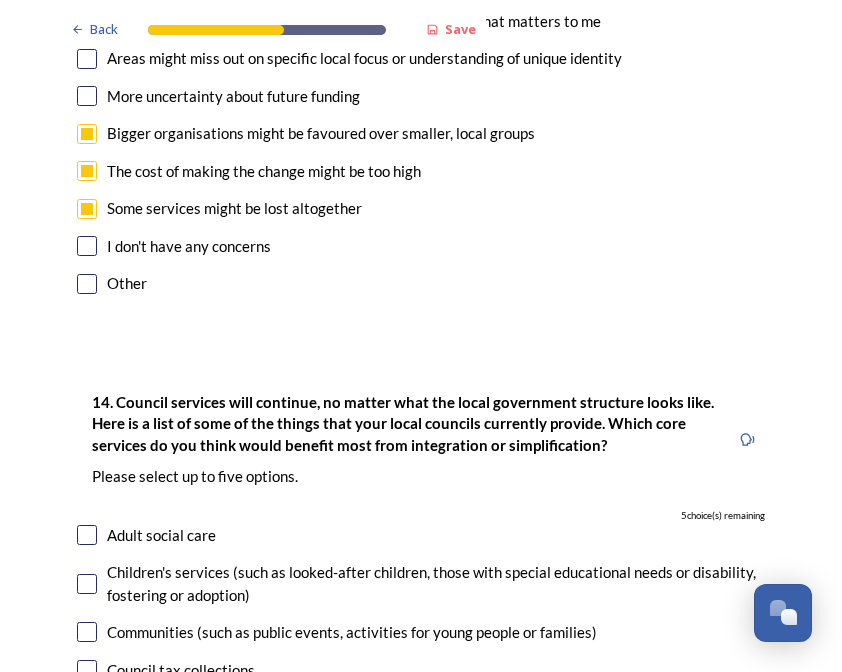 scroll, scrollTop: 4480, scrollLeft: 0, axis: vertical 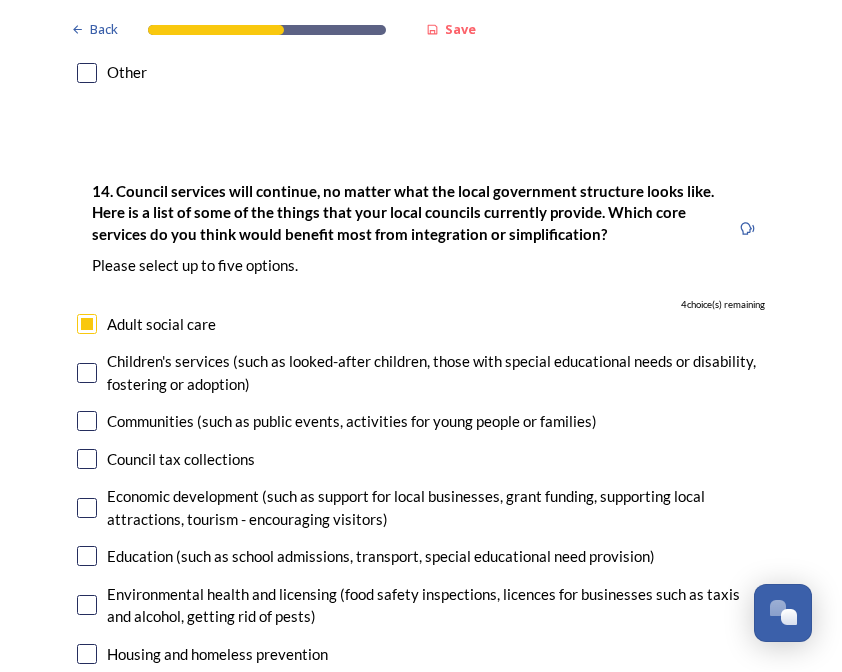 click at bounding box center (87, 654) 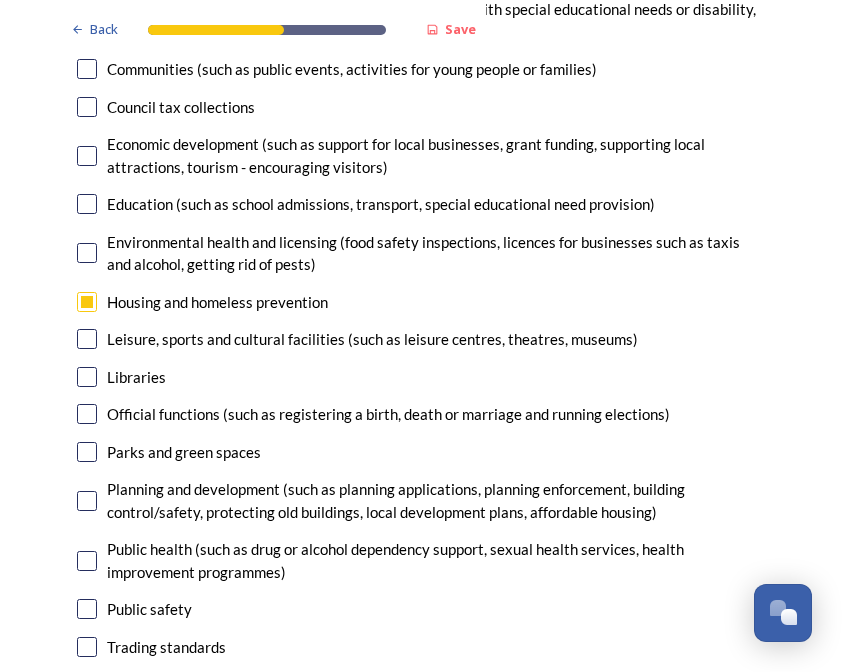 scroll, scrollTop: 5044, scrollLeft: 0, axis: vertical 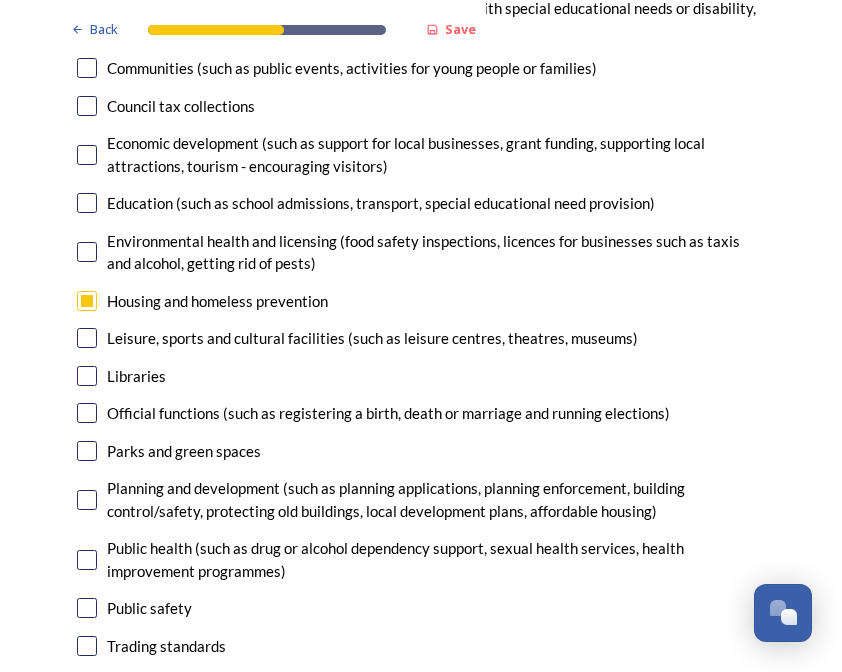 click at bounding box center [87, 500] 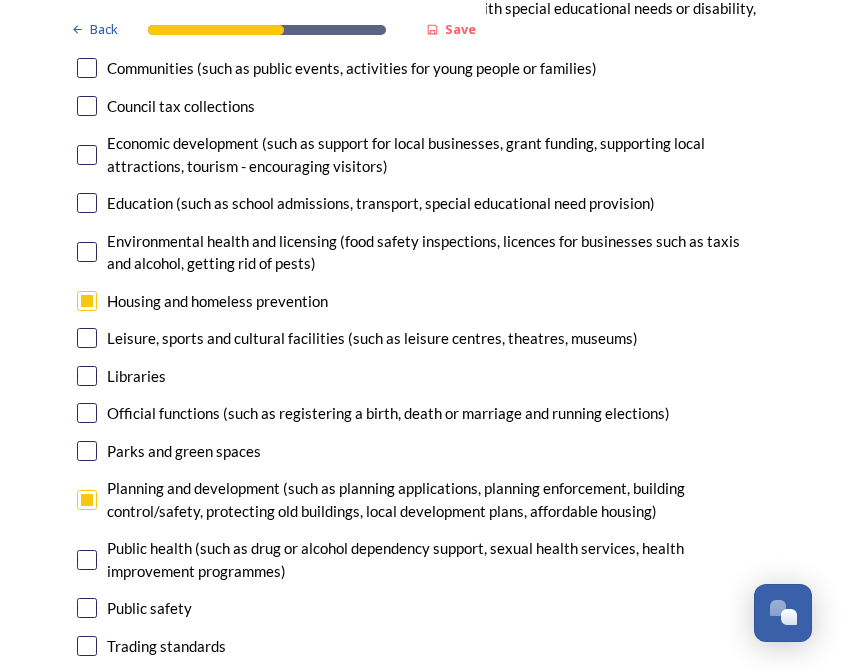 click at bounding box center [87, 683] 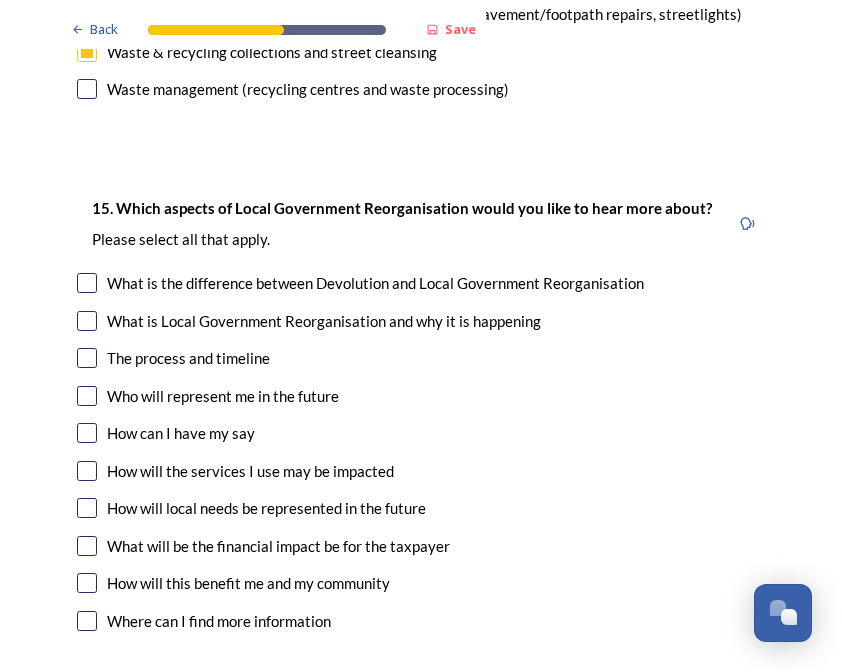 scroll, scrollTop: 5713, scrollLeft: 0, axis: vertical 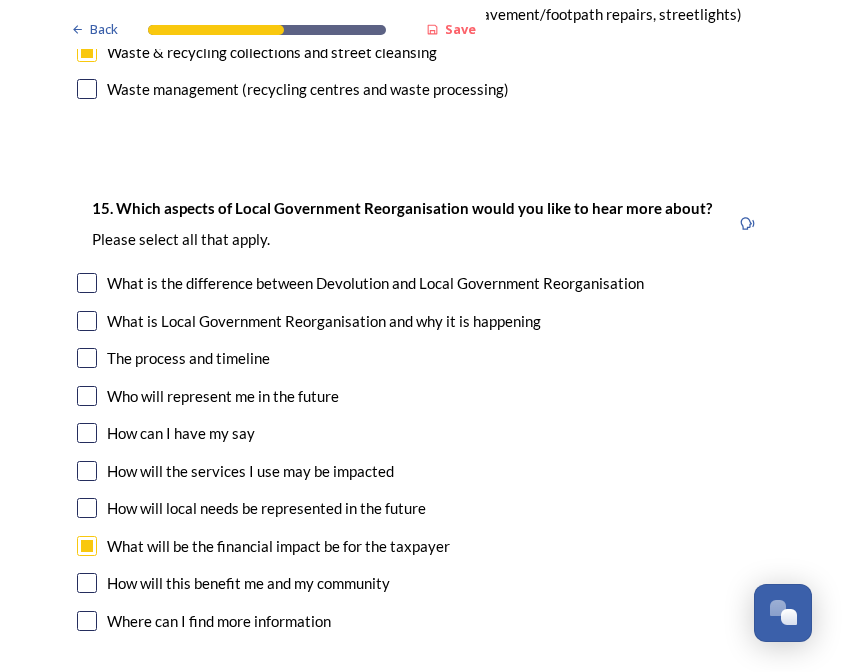 click at bounding box center [87, 583] 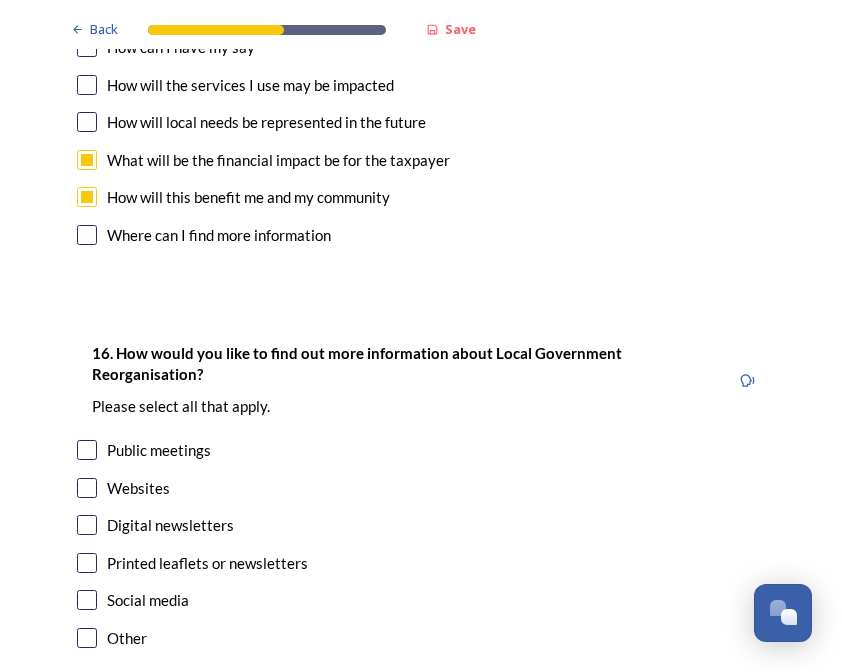 scroll, scrollTop: 6099, scrollLeft: 0, axis: vertical 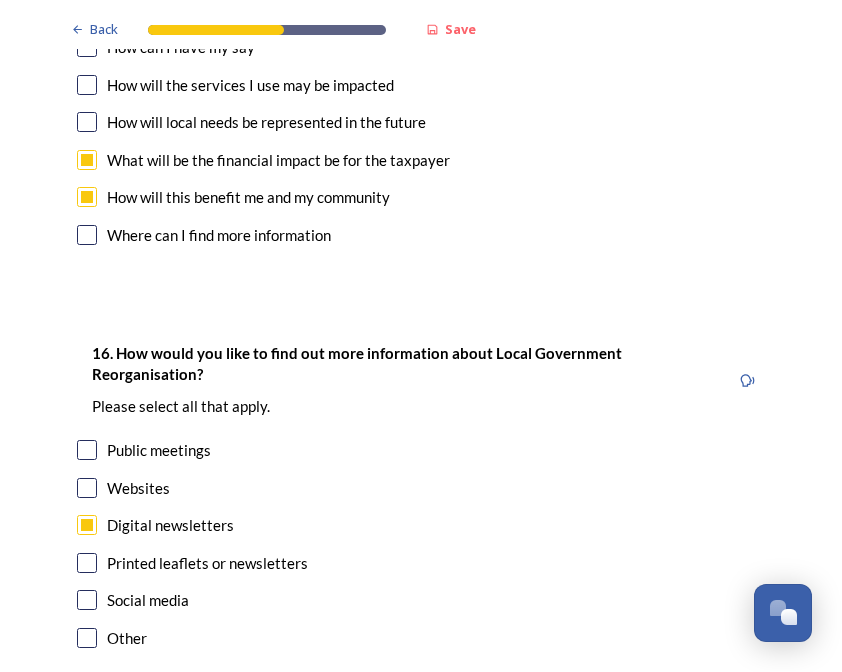 click on "Continue" at bounding box center [421, 748] 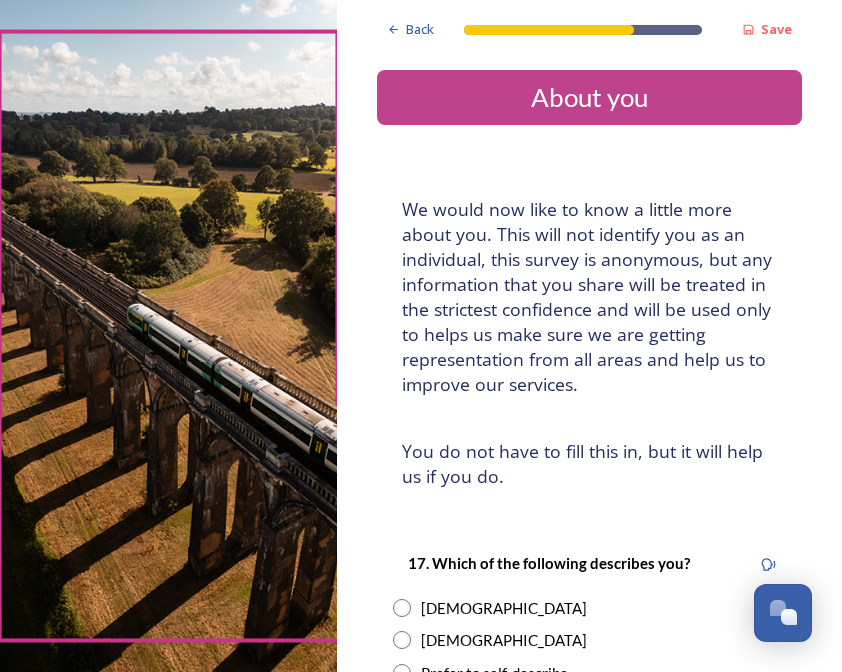 scroll, scrollTop: 22, scrollLeft: 0, axis: vertical 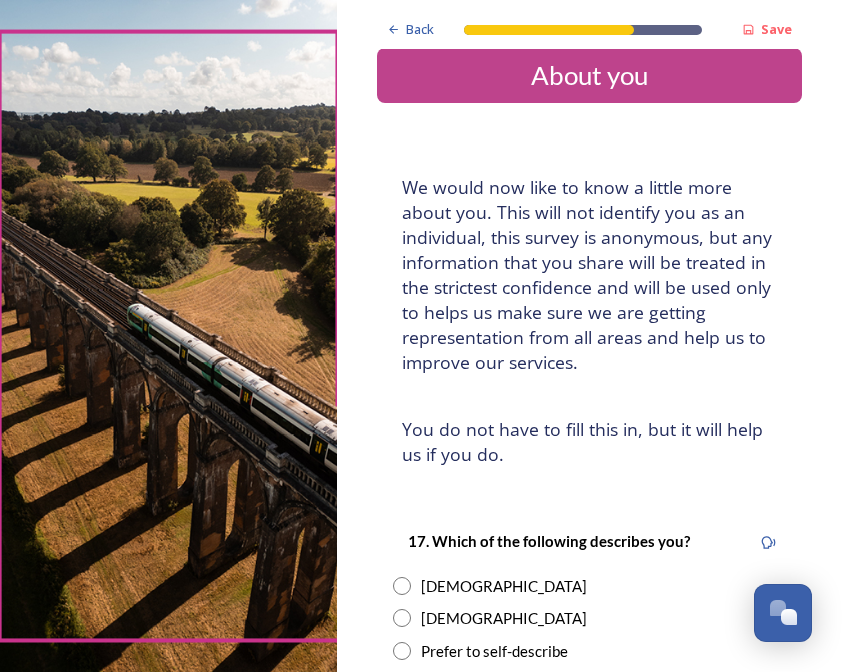 click on "[DEMOGRAPHIC_DATA]" at bounding box center [589, 618] 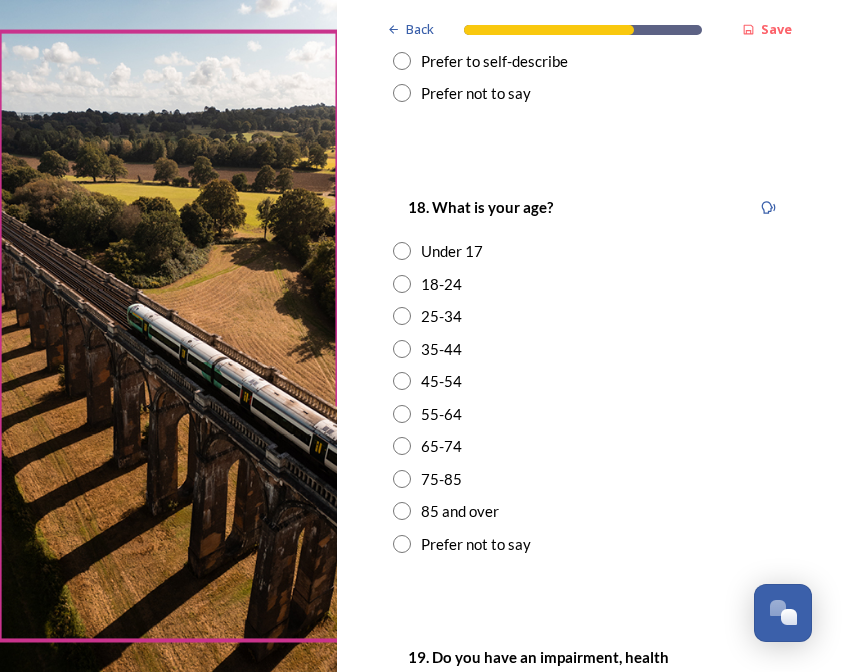 scroll, scrollTop: 615, scrollLeft: 0, axis: vertical 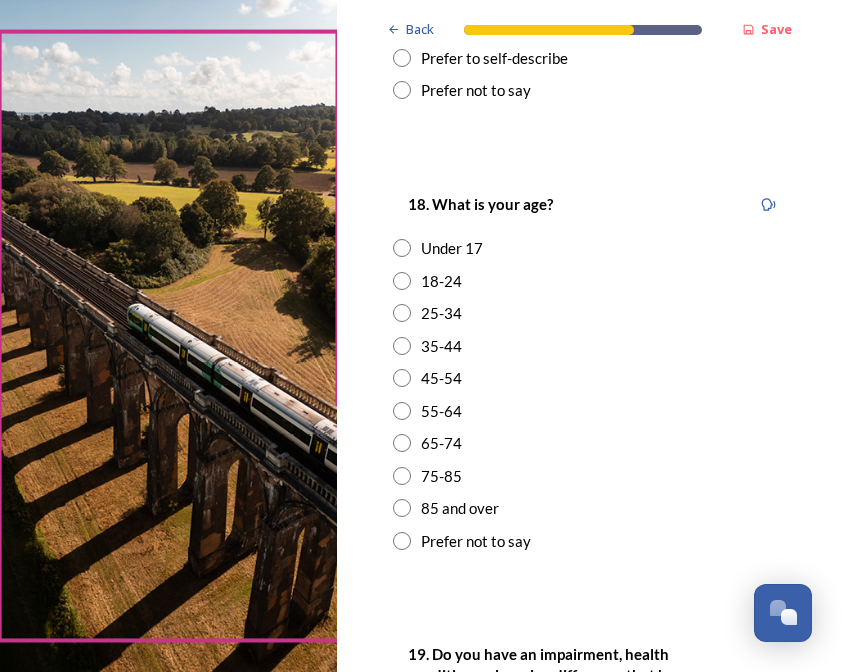 click on "75-85" at bounding box center (441, 476) 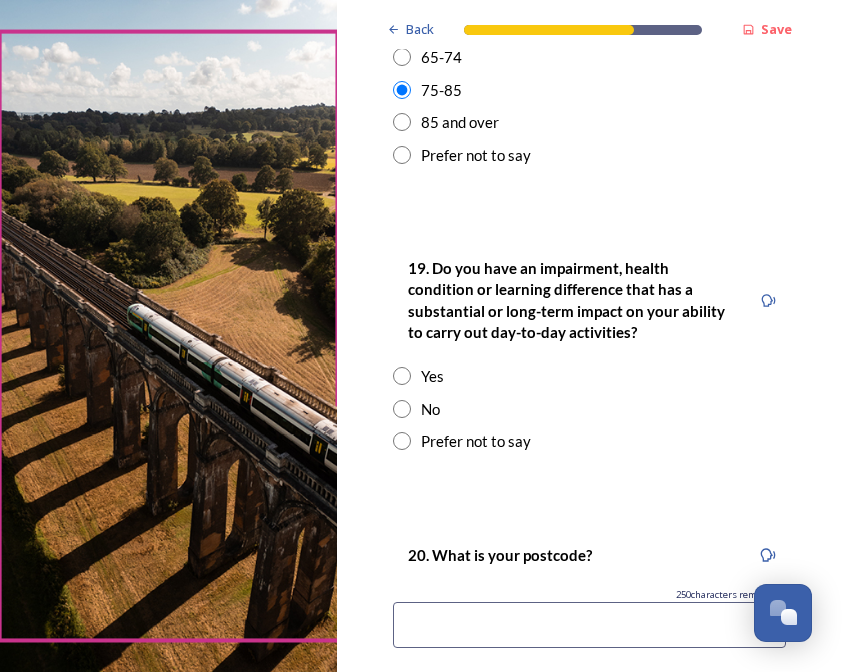 scroll, scrollTop: 1001, scrollLeft: 0, axis: vertical 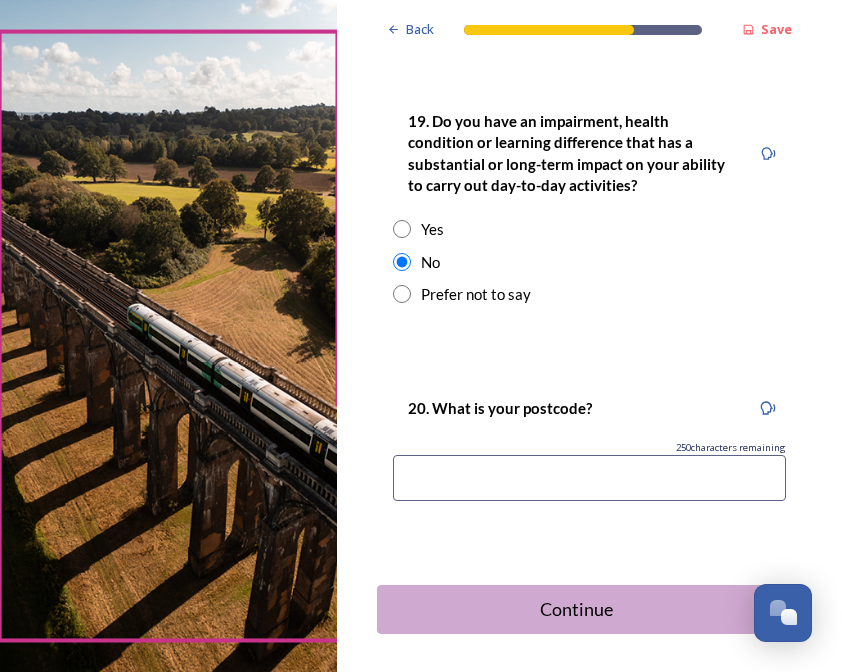 click at bounding box center (589, 478) 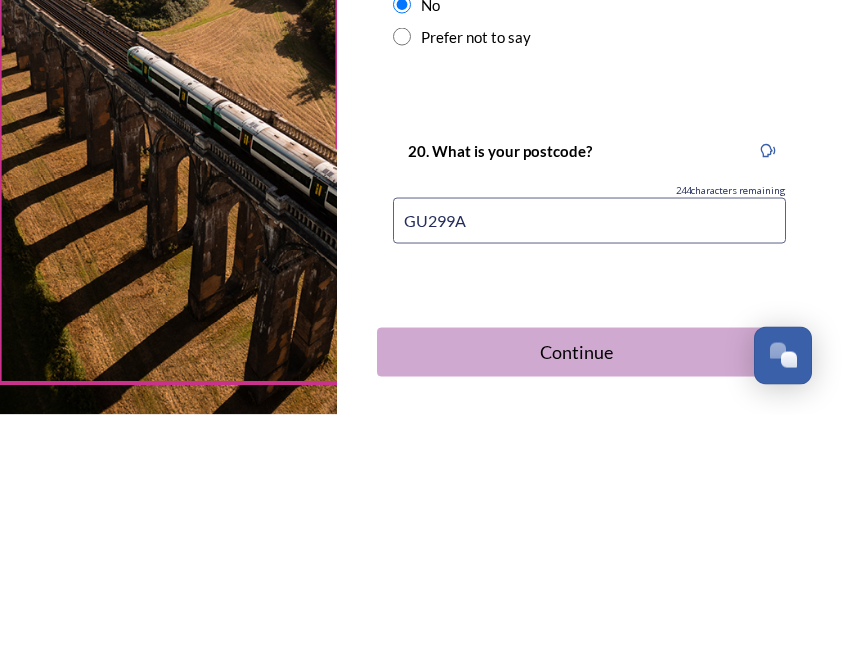 type on "GU299AF" 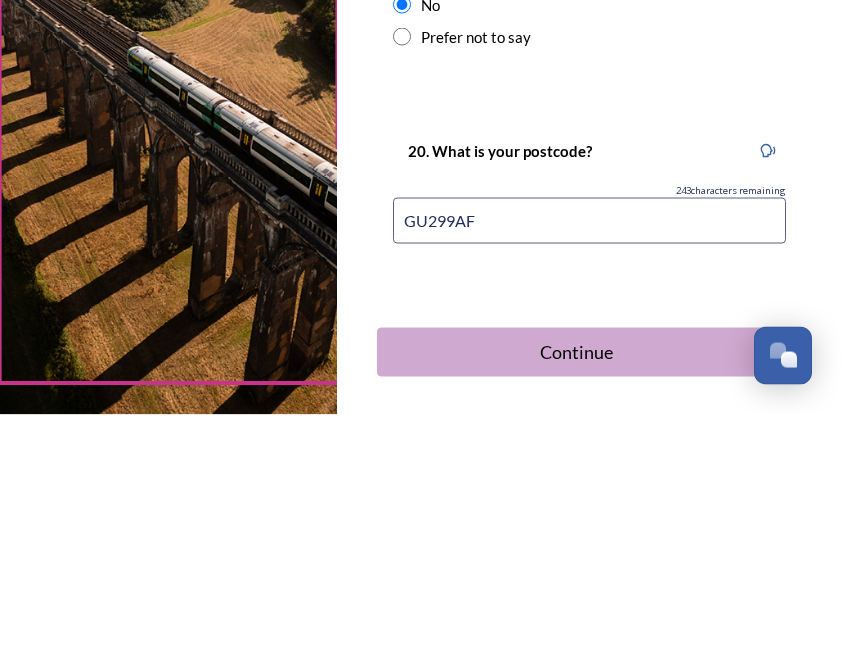 click on "Continue" at bounding box center [576, 609] 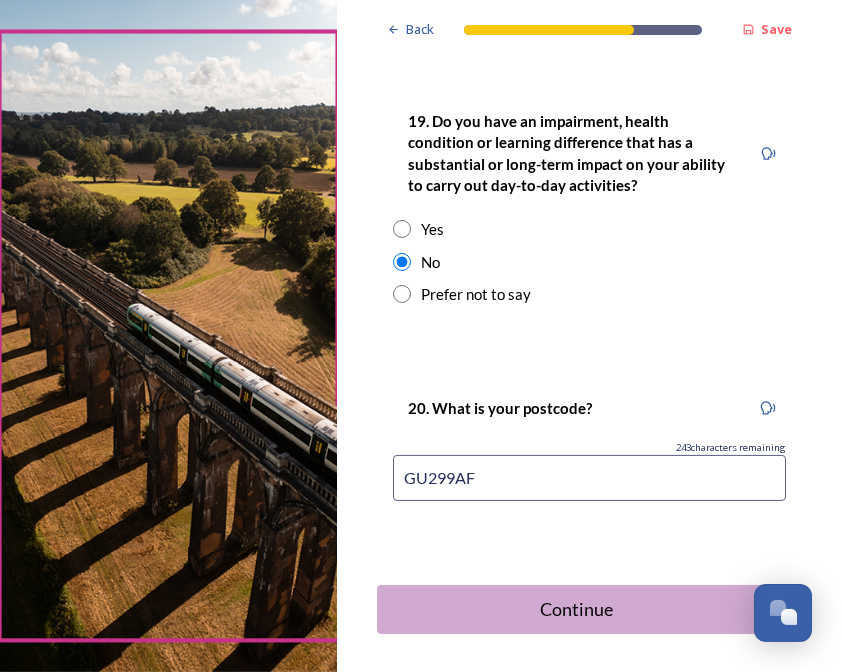 scroll, scrollTop: 0, scrollLeft: 0, axis: both 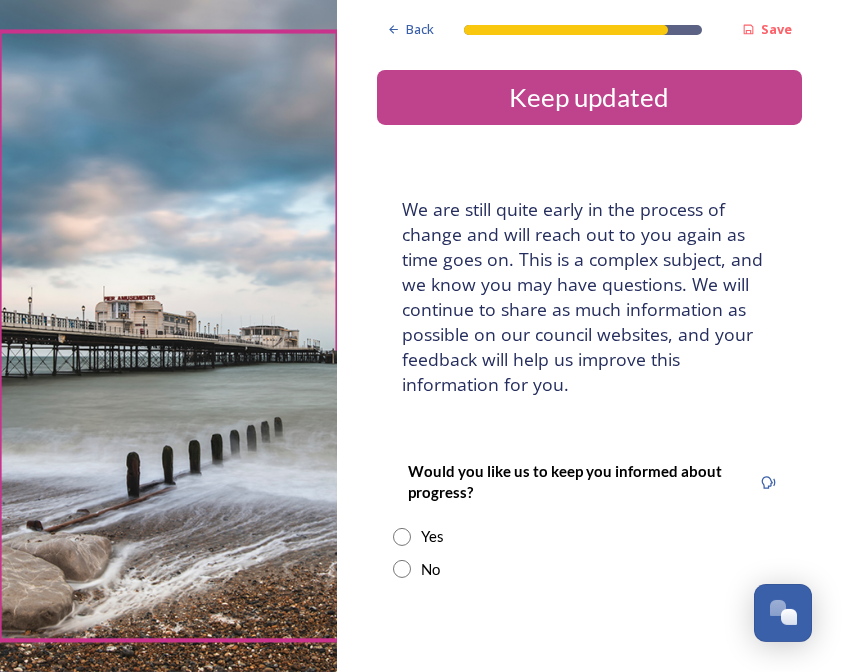 click on "Yes" at bounding box center (432, 536) 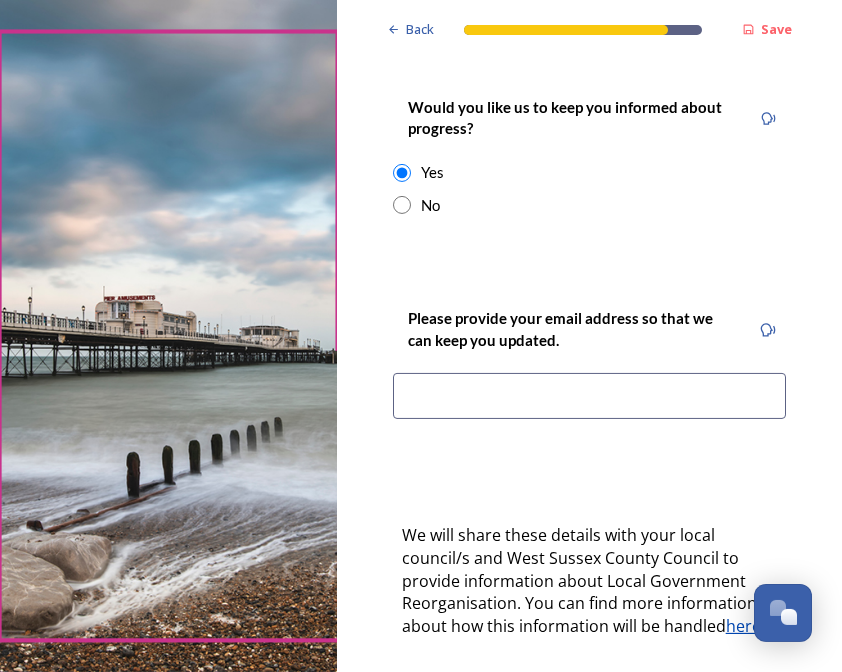 scroll, scrollTop: 364, scrollLeft: 0, axis: vertical 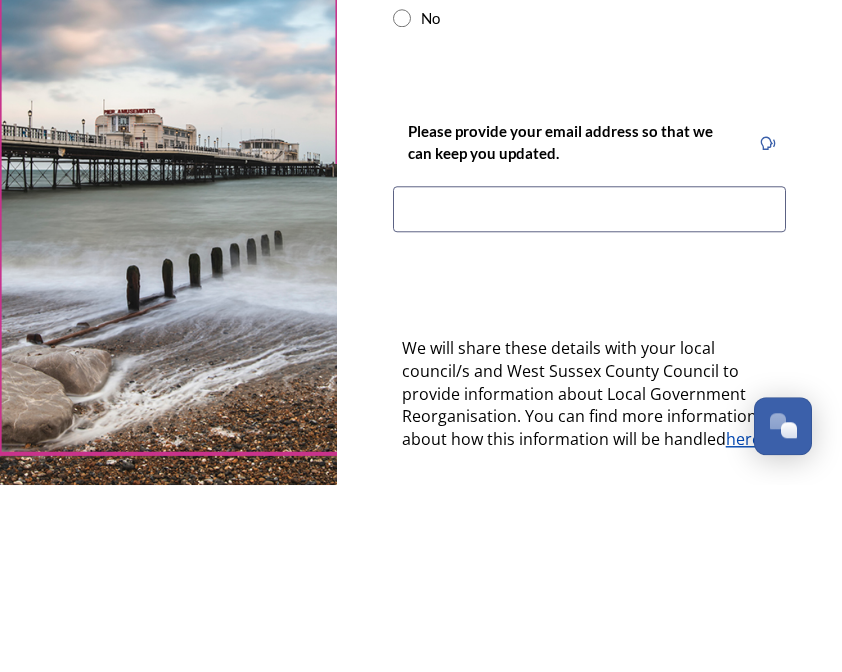 type on "[PERSON_NAME][EMAIL_ADDRESS][DOMAIN_NAME]" 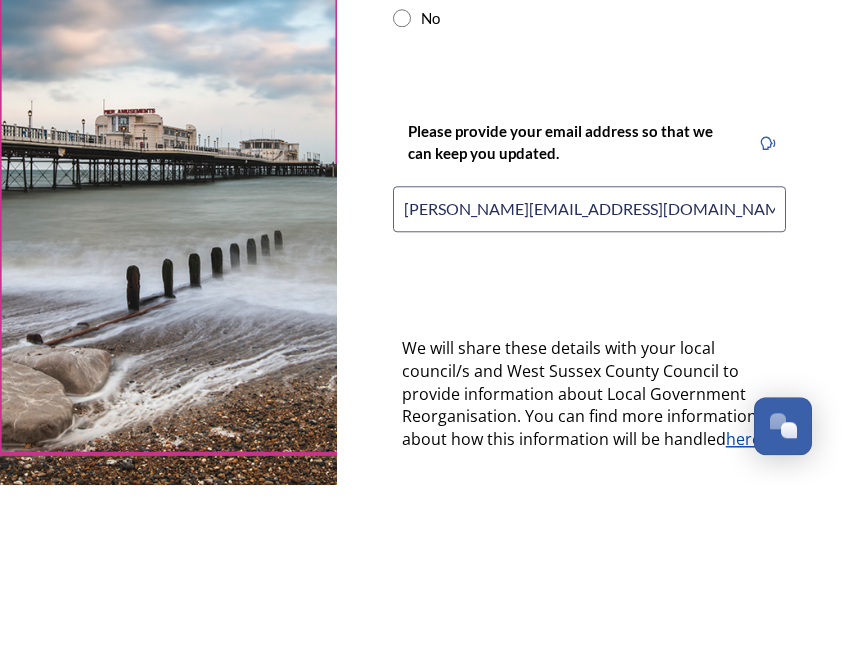 scroll, scrollTop: 53, scrollLeft: 0, axis: vertical 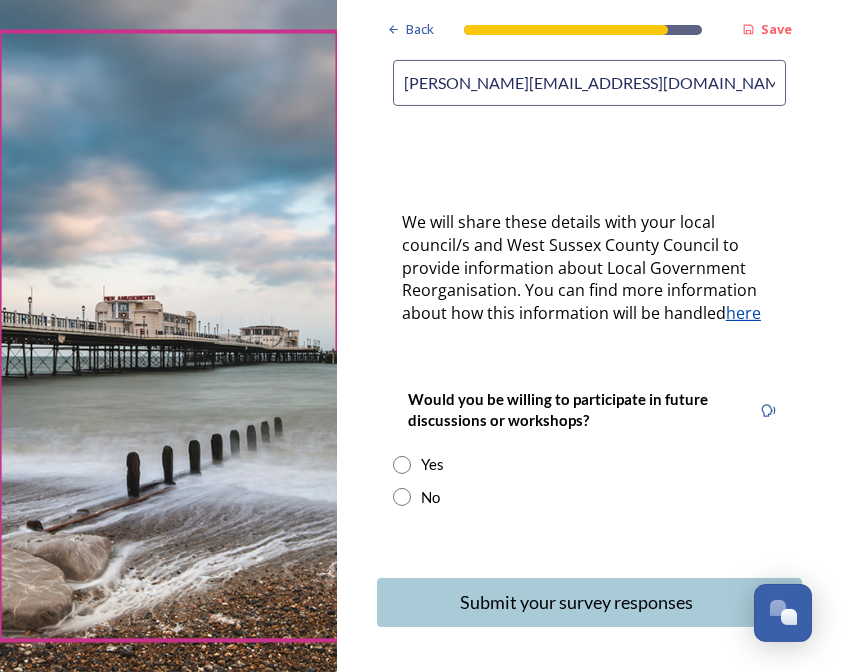 click at bounding box center [402, 465] 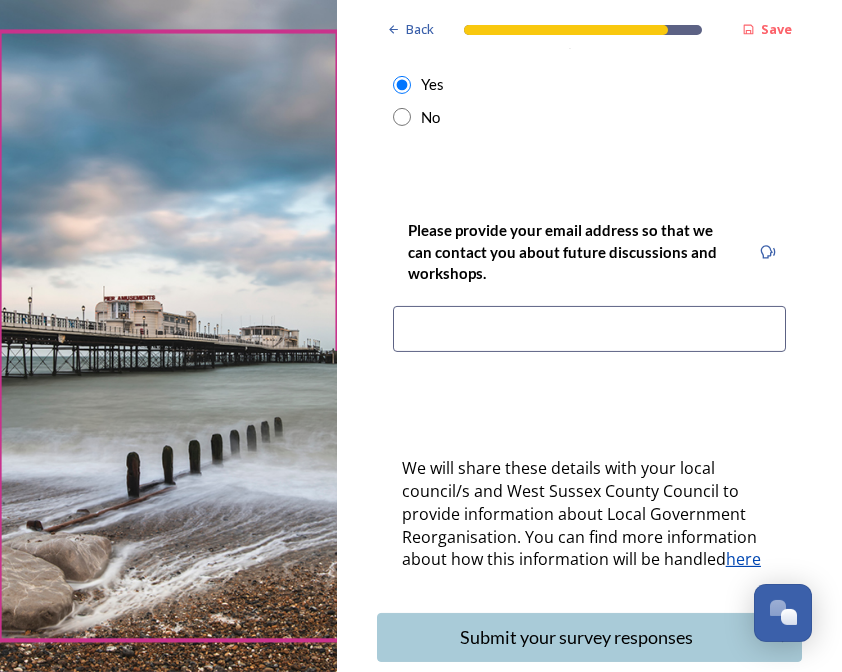 scroll, scrollTop: 1057, scrollLeft: 0, axis: vertical 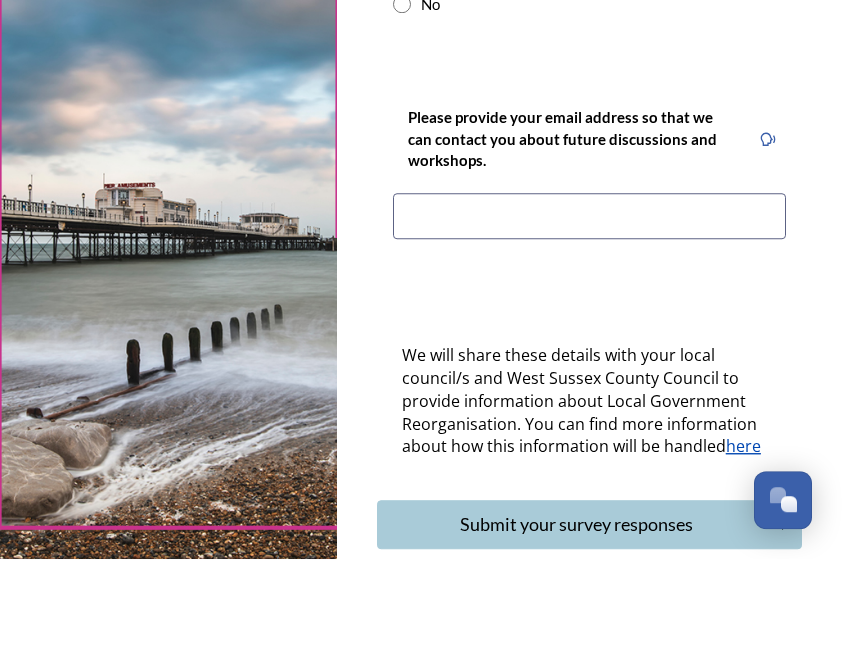 type on "[PERSON_NAME][EMAIL_ADDRESS][DOMAIN_NAME]" 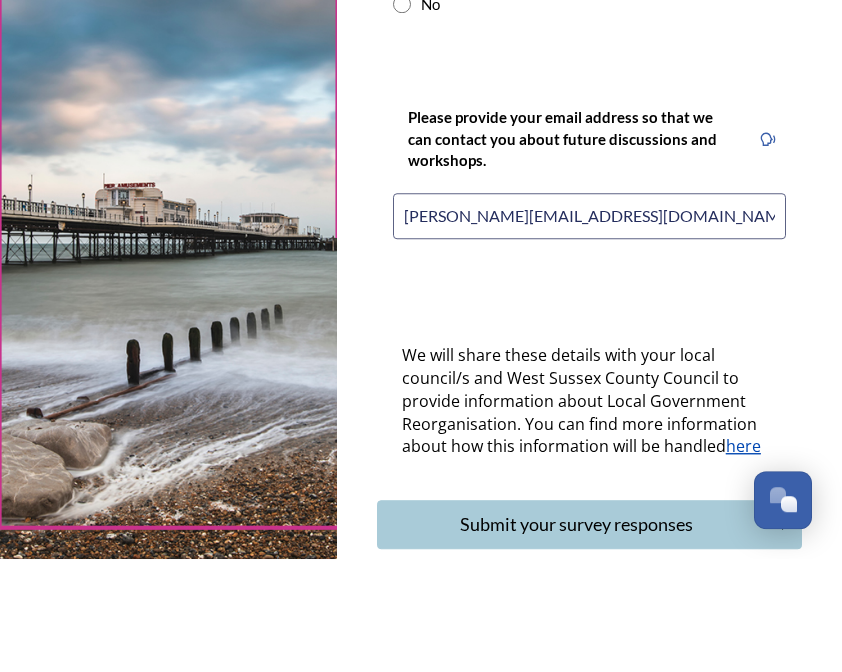 scroll, scrollTop: 53, scrollLeft: 0, axis: vertical 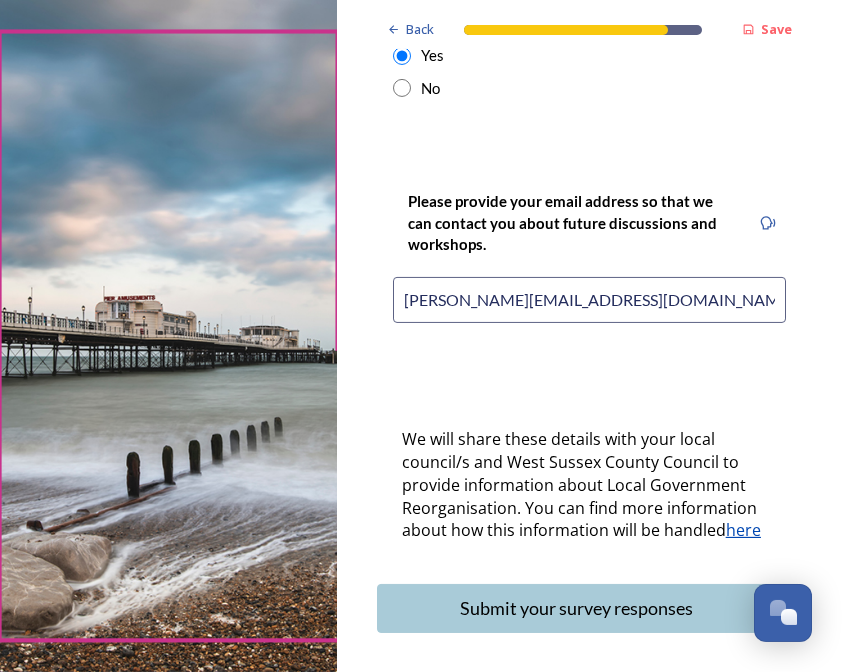 click on "Submit your survey responses" at bounding box center (576, 608) 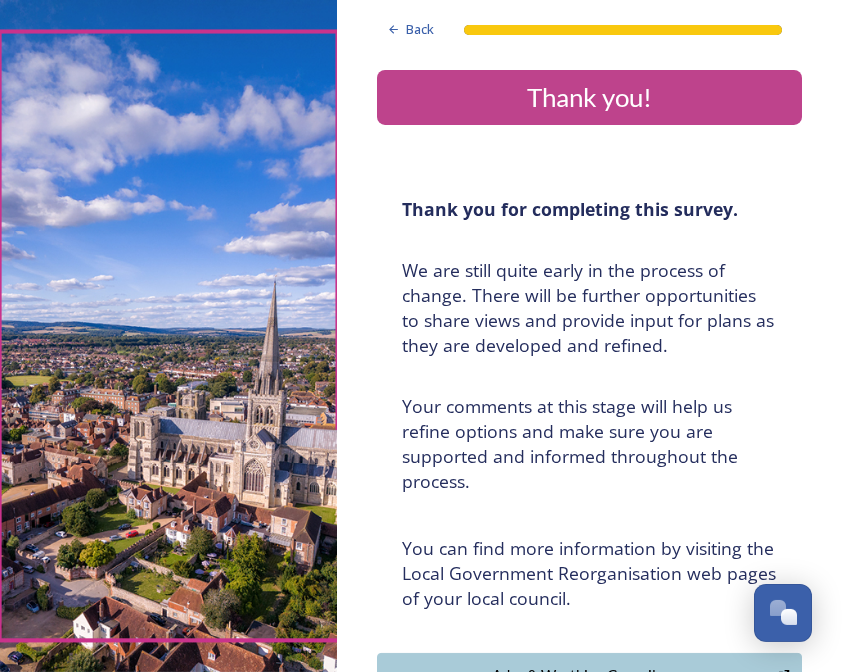 scroll, scrollTop: 53, scrollLeft: 0, axis: vertical 